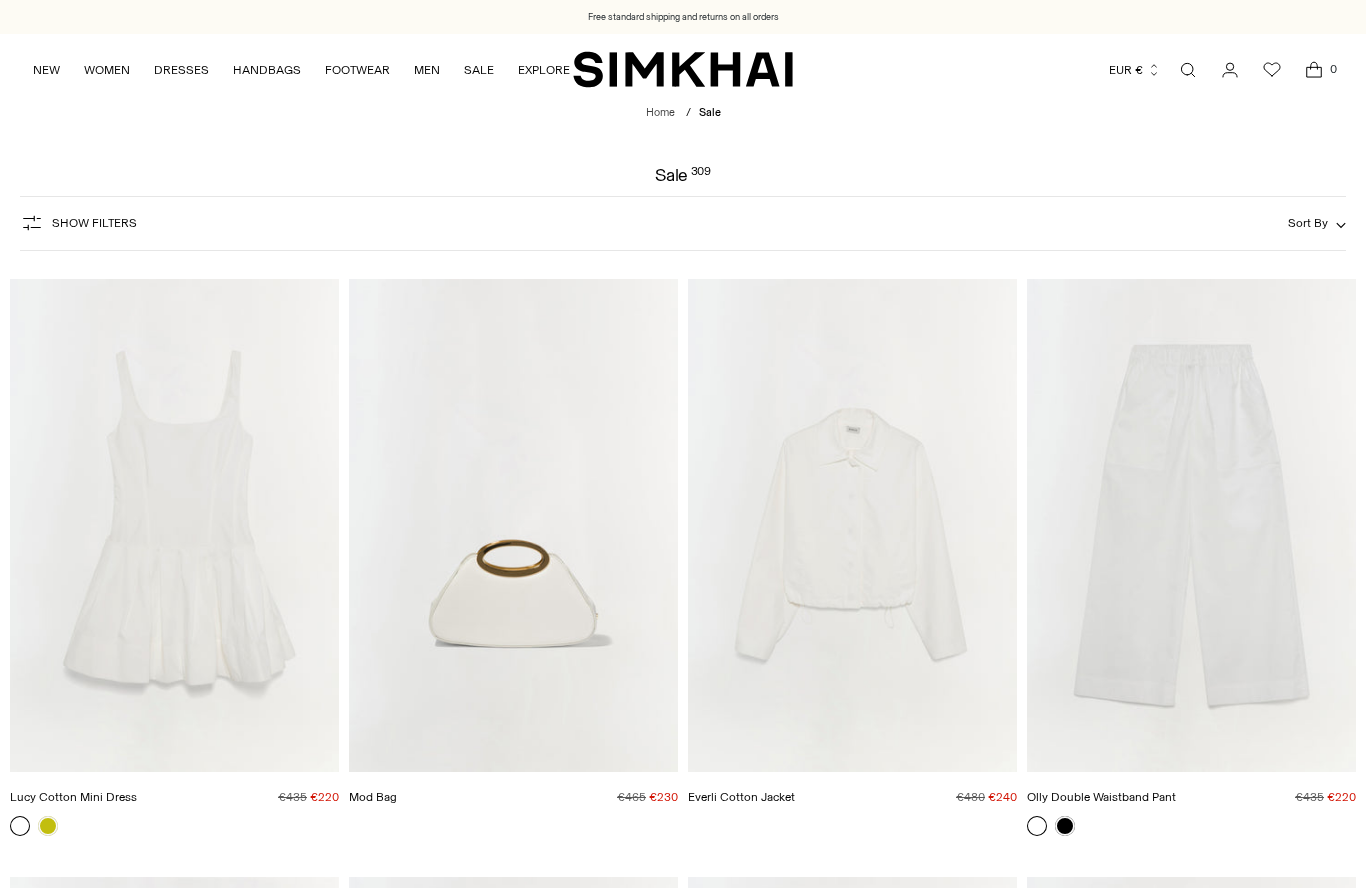 scroll, scrollTop: 0, scrollLeft: 0, axis: both 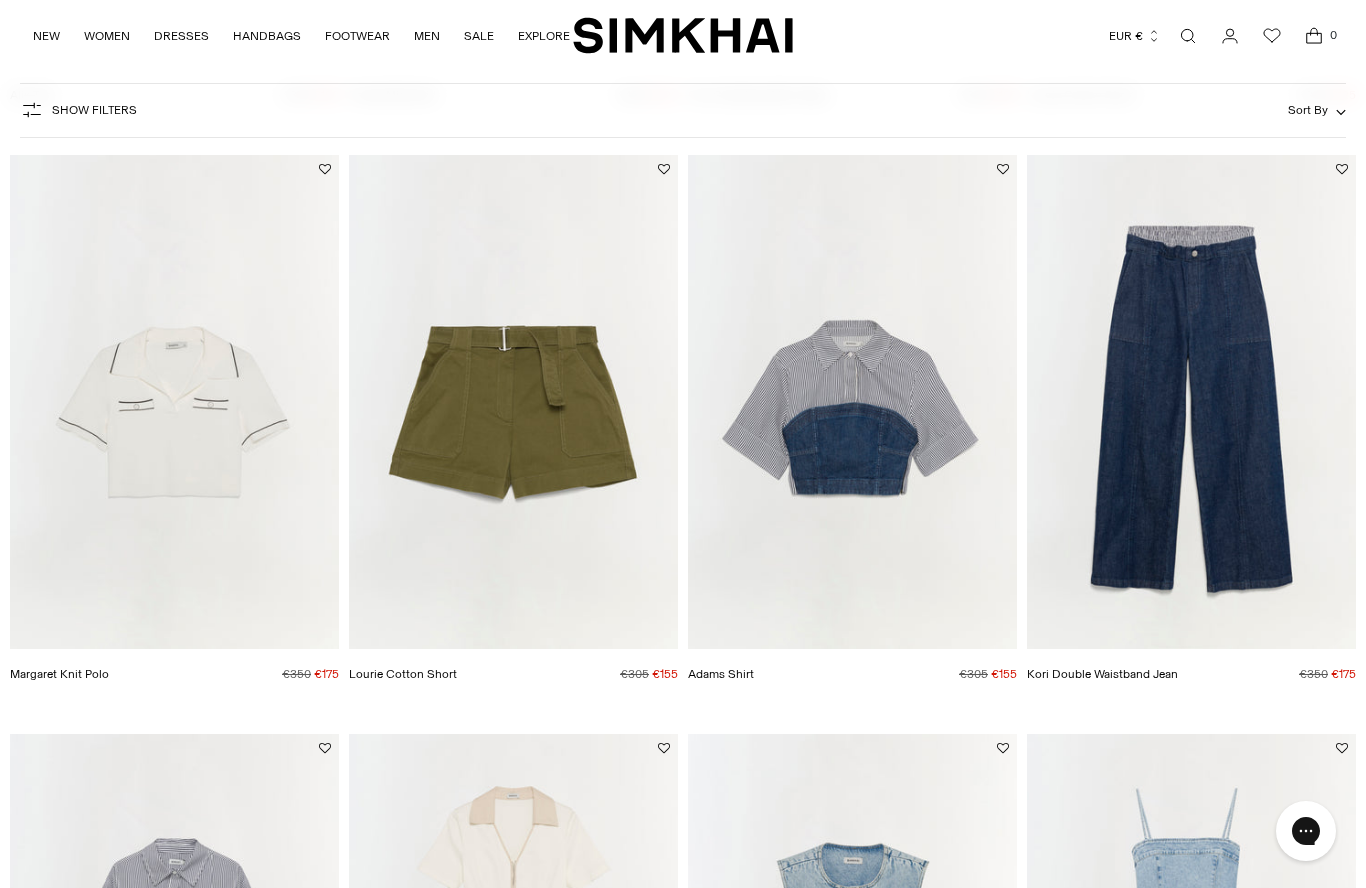 click at bounding box center (1191, 402) 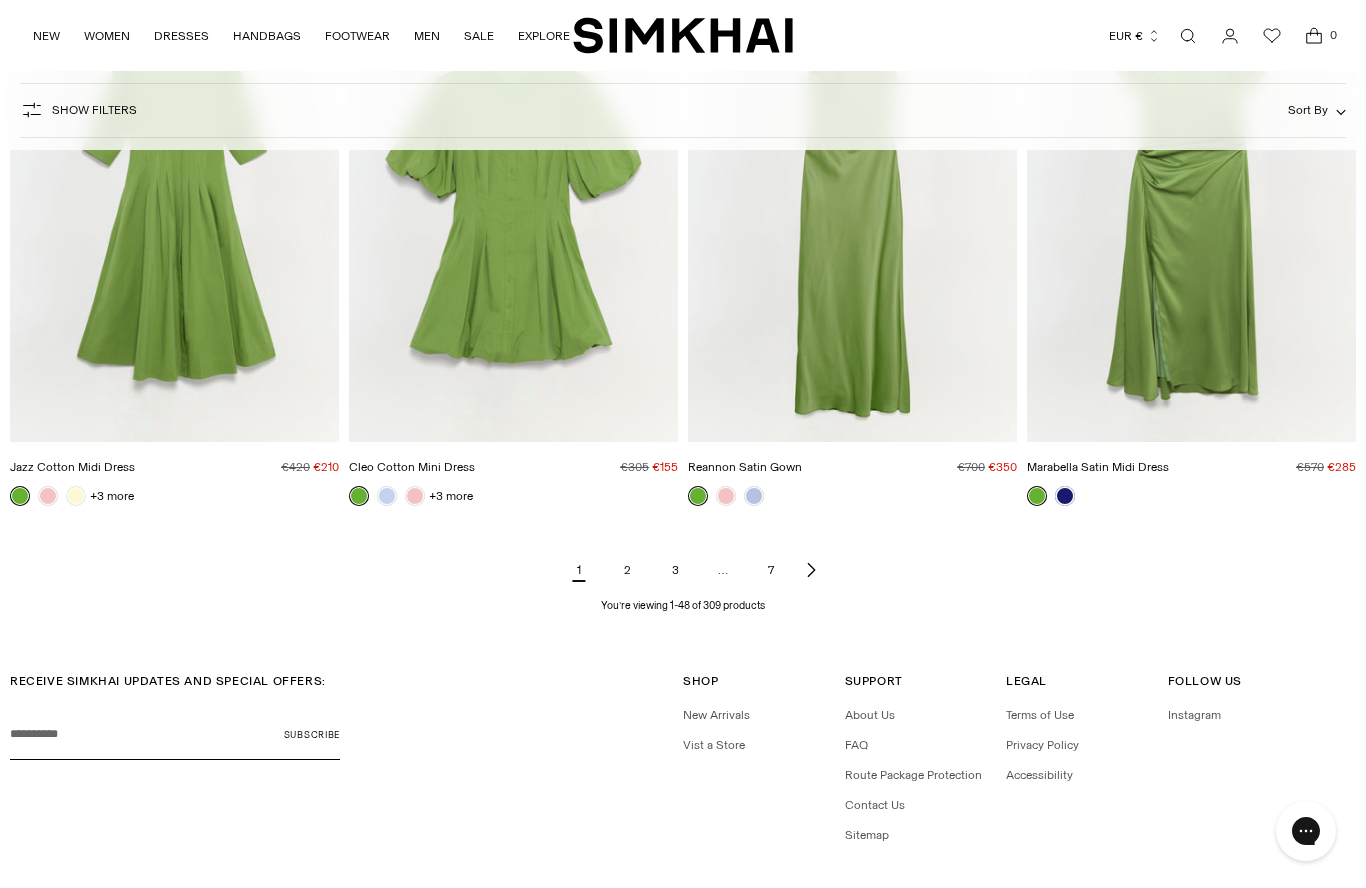 scroll, scrollTop: 6859, scrollLeft: 0, axis: vertical 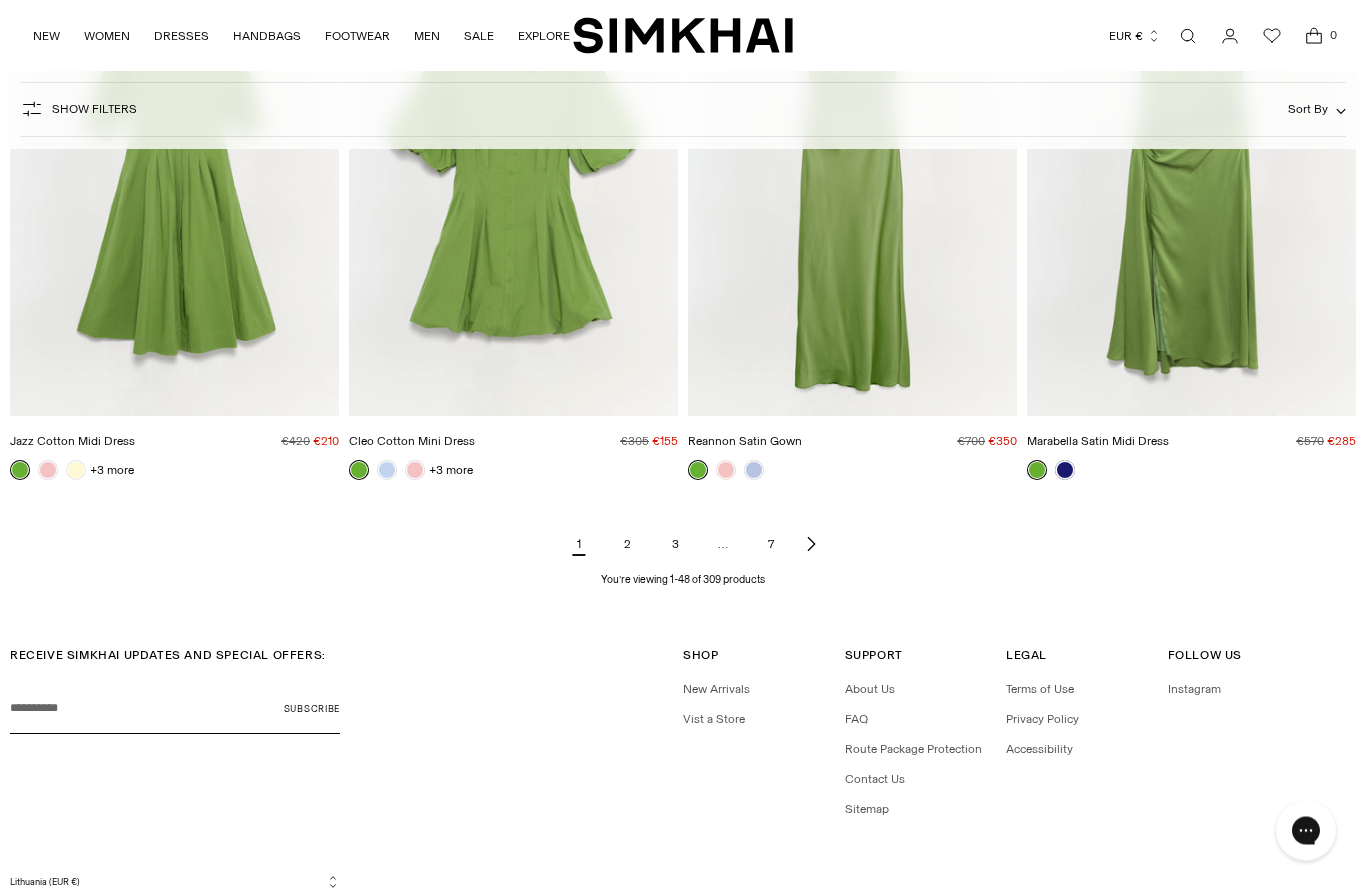 click on "Show Filters" at bounding box center (94, 110) 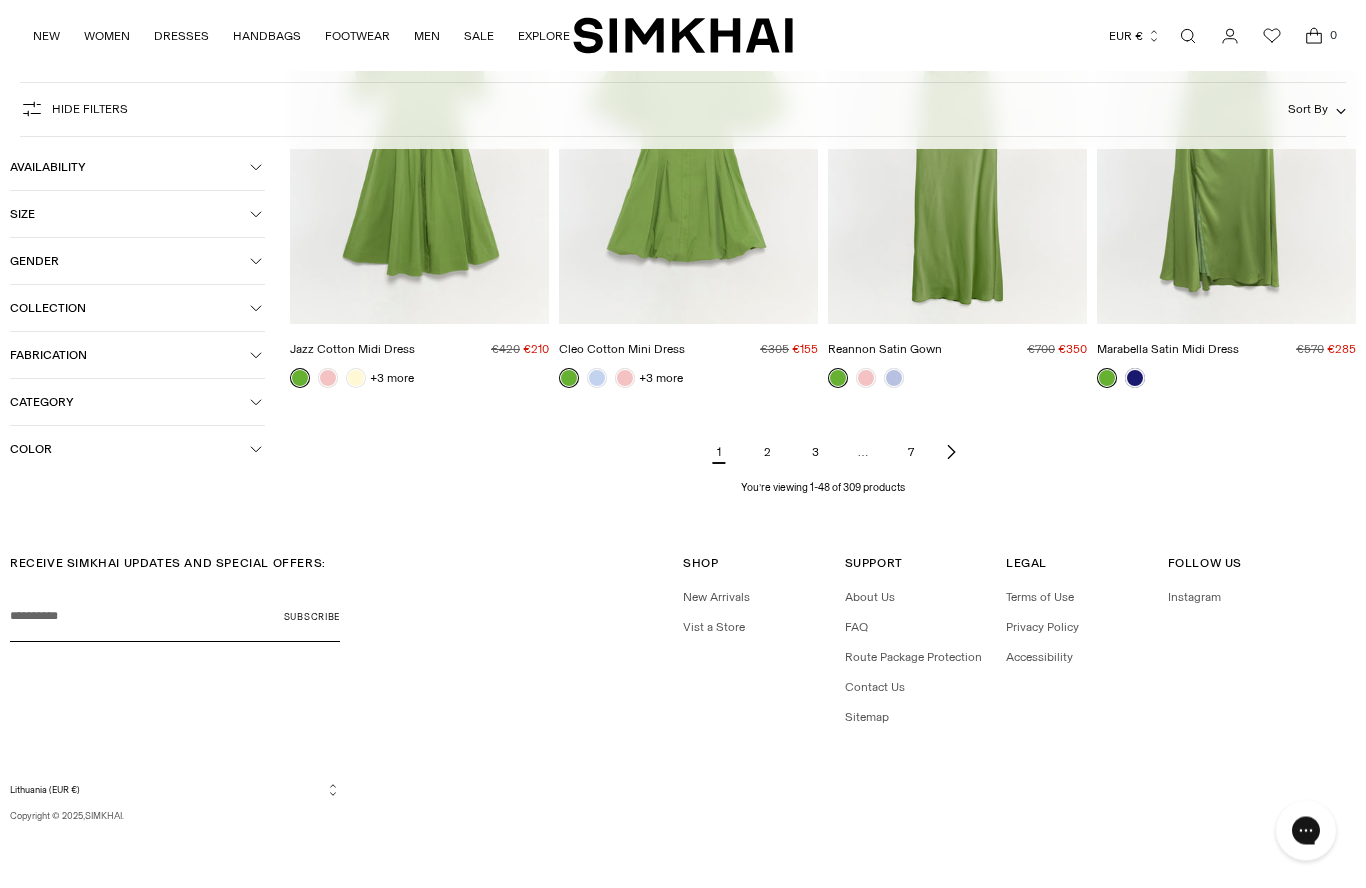 scroll, scrollTop: 5599, scrollLeft: 0, axis: vertical 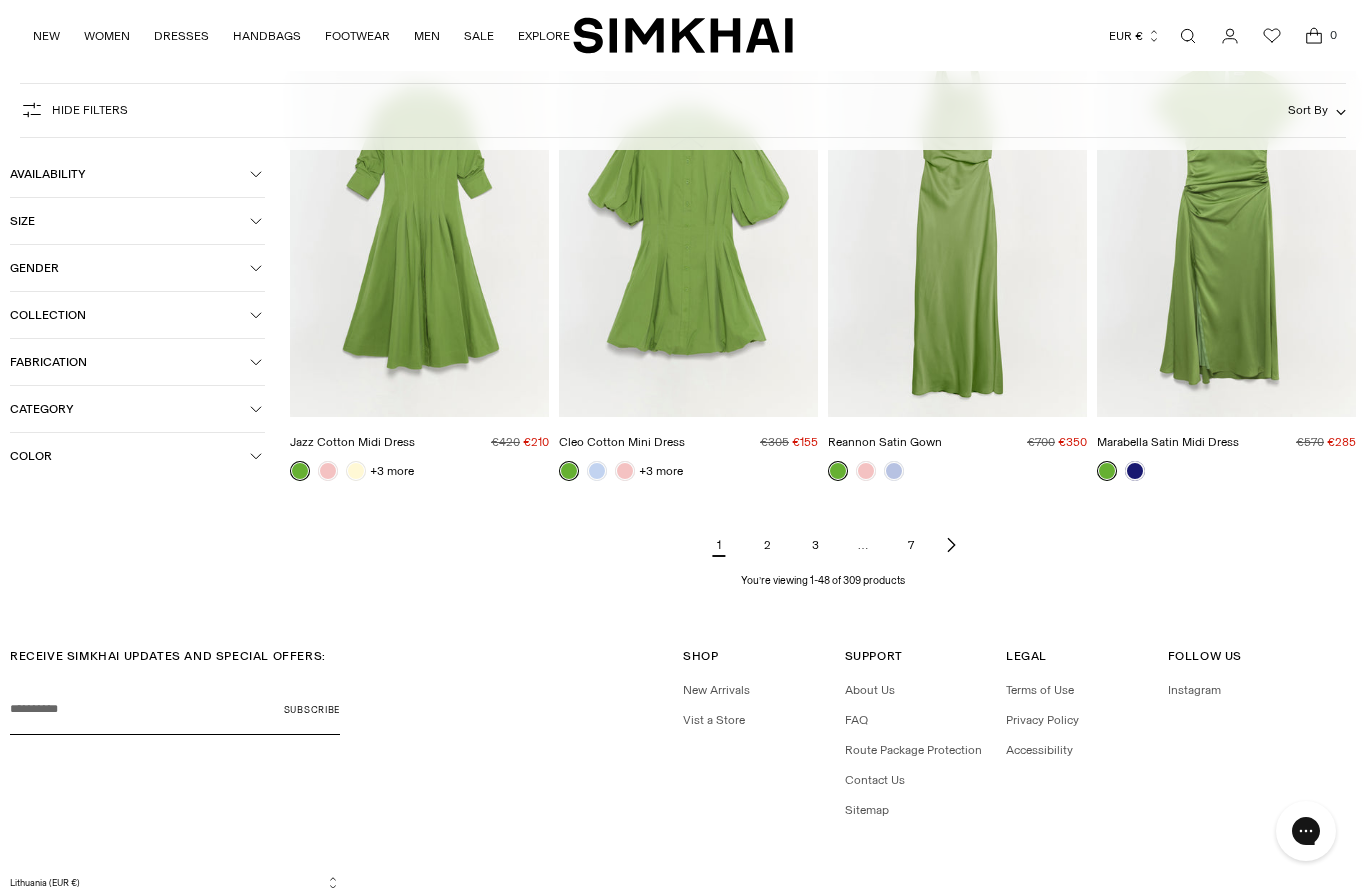 click on "Size" at bounding box center (137, 221) 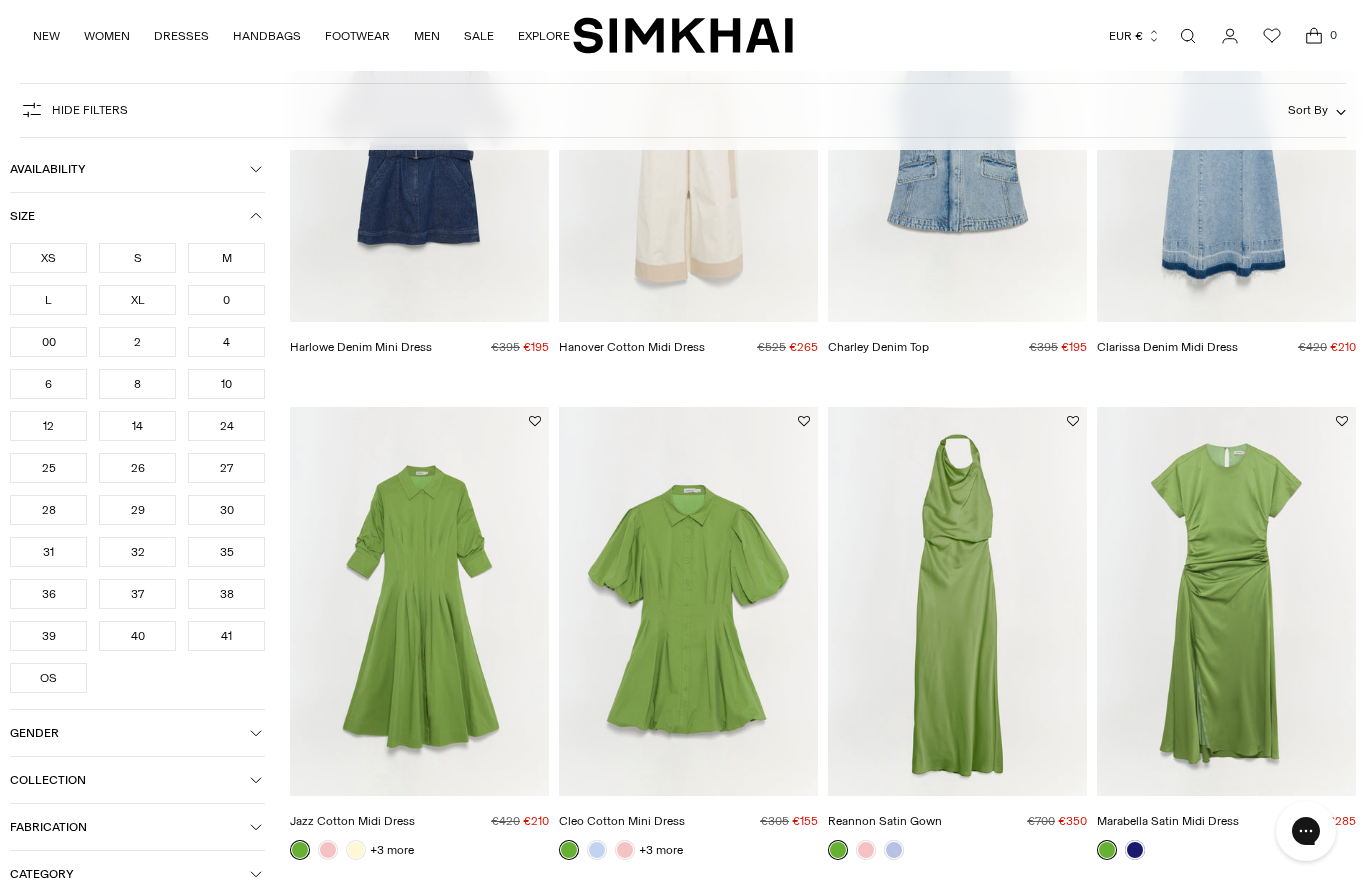 scroll, scrollTop: 5212, scrollLeft: 0, axis: vertical 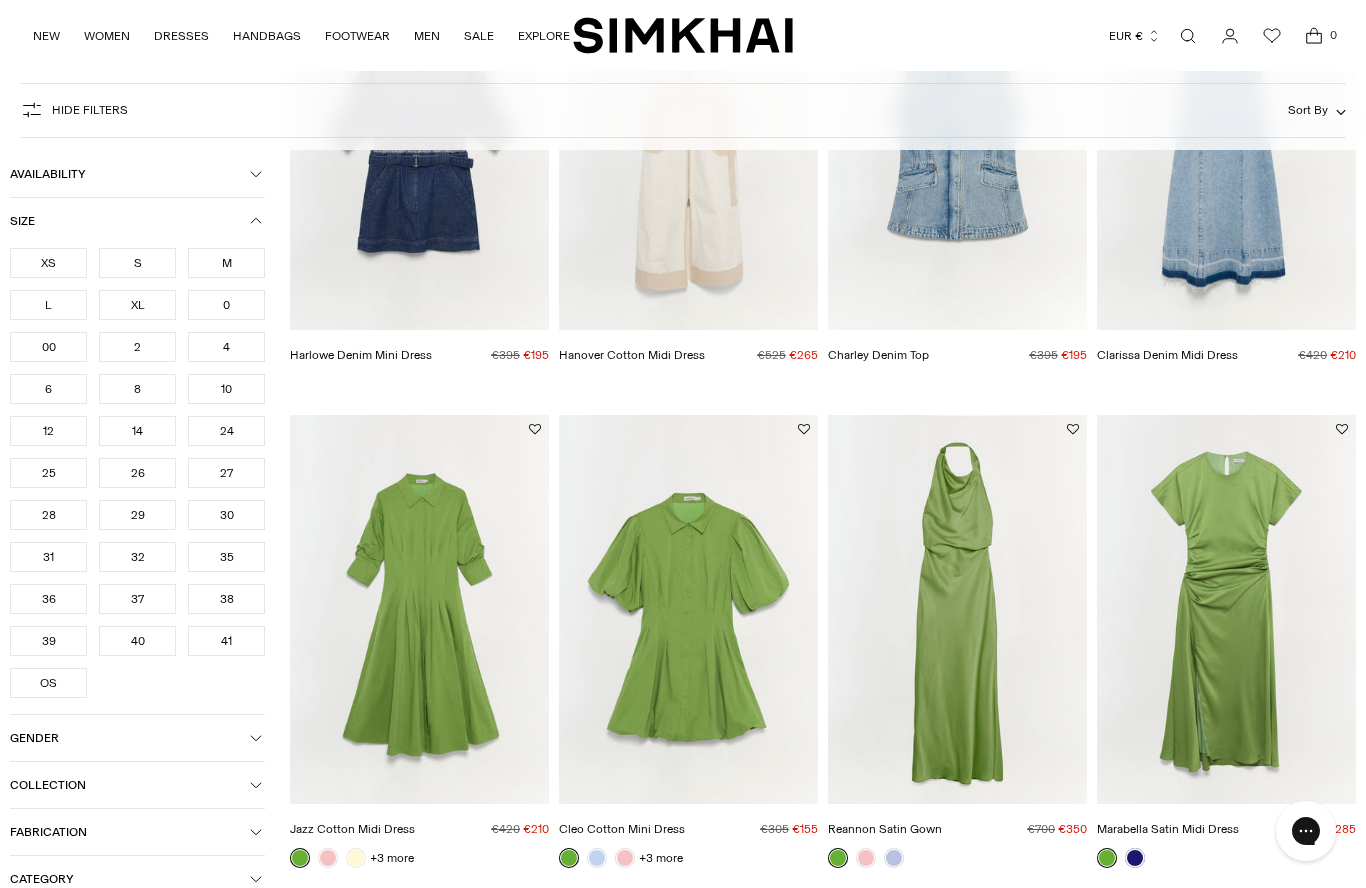click on "XS" at bounding box center (48, 263) 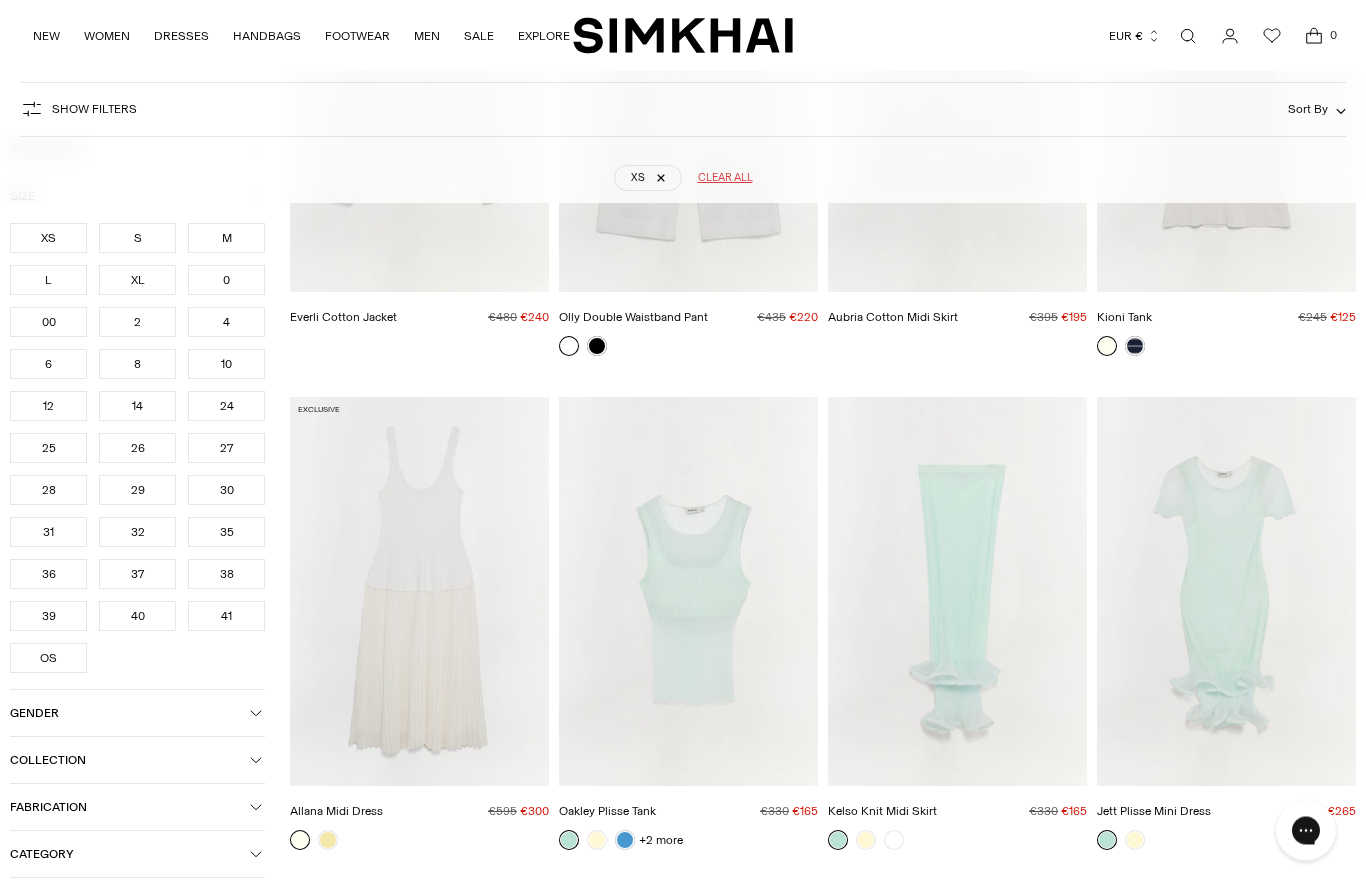 scroll, scrollTop: 418, scrollLeft: 0, axis: vertical 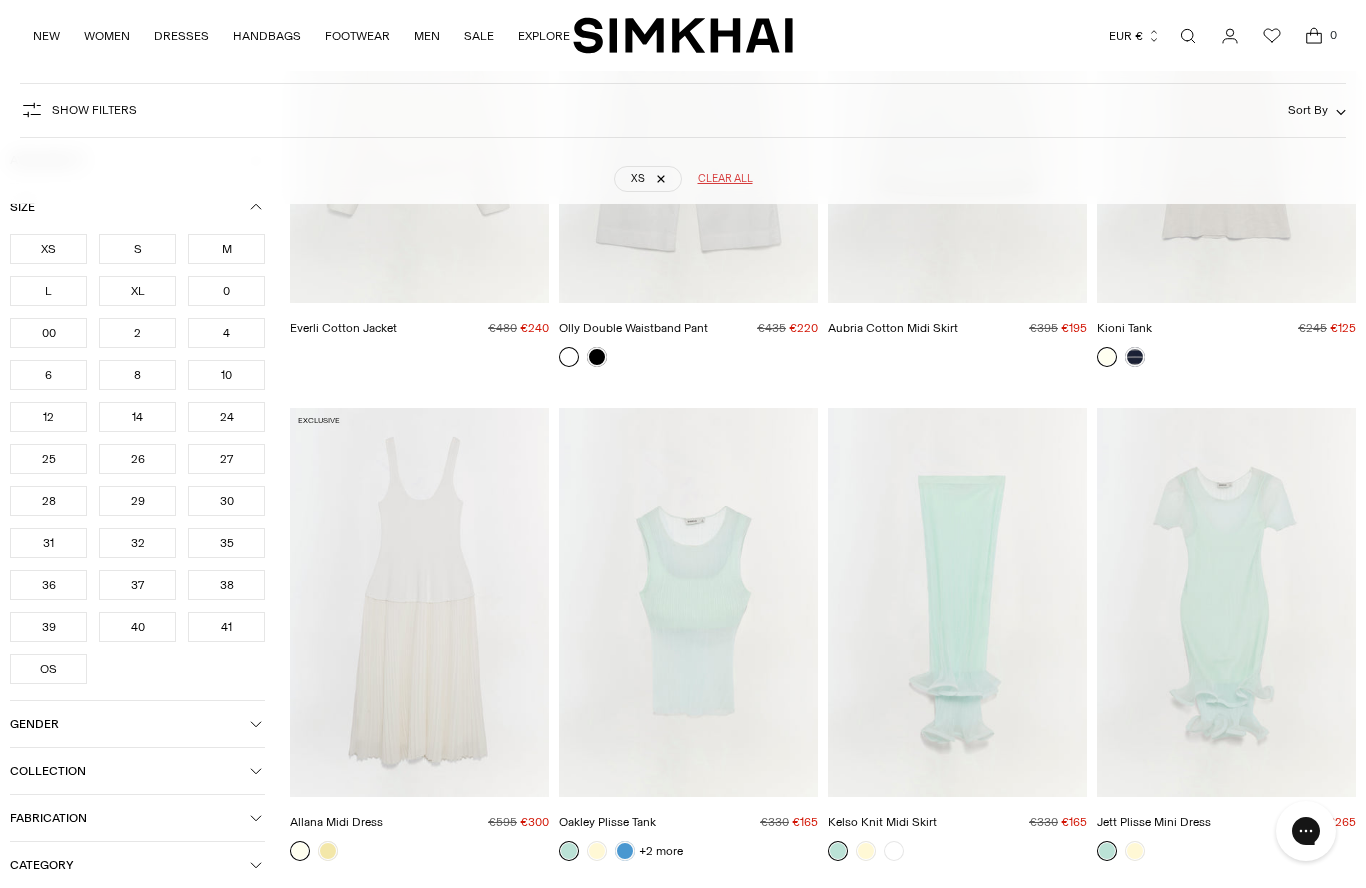 click on "0" at bounding box center [226, 291] 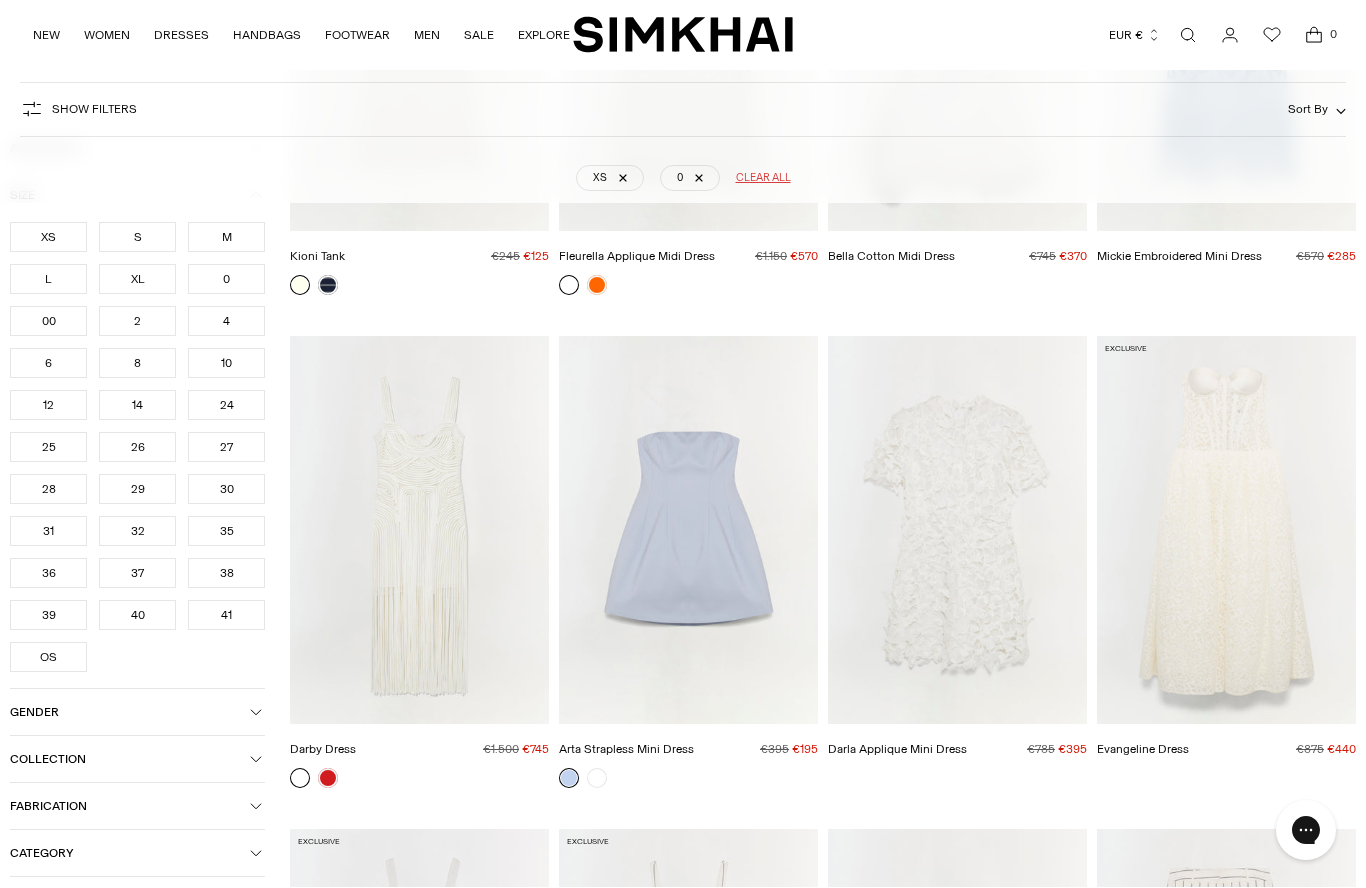 scroll, scrollTop: 984, scrollLeft: 0, axis: vertical 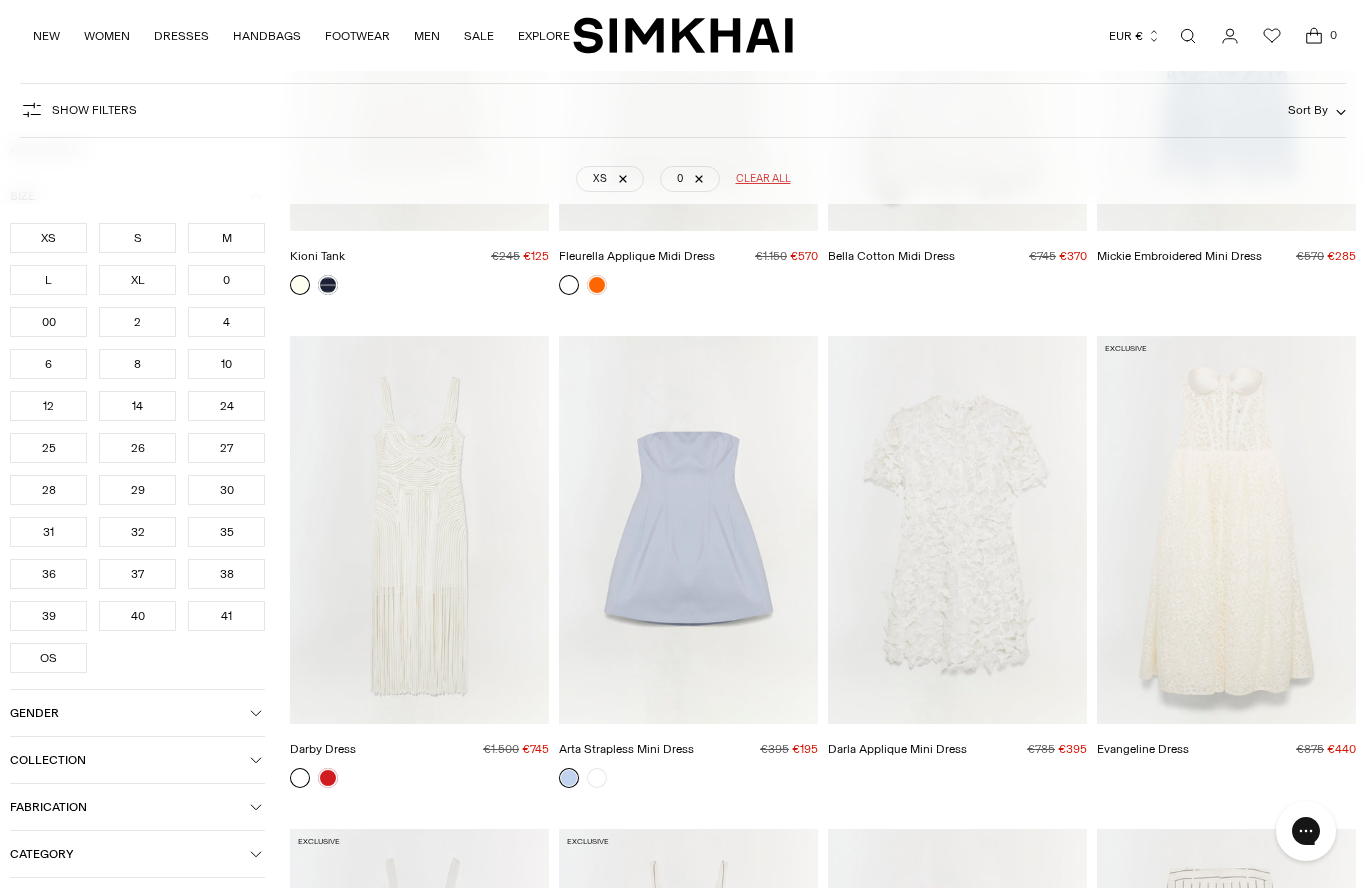 click at bounding box center (1226, 530) 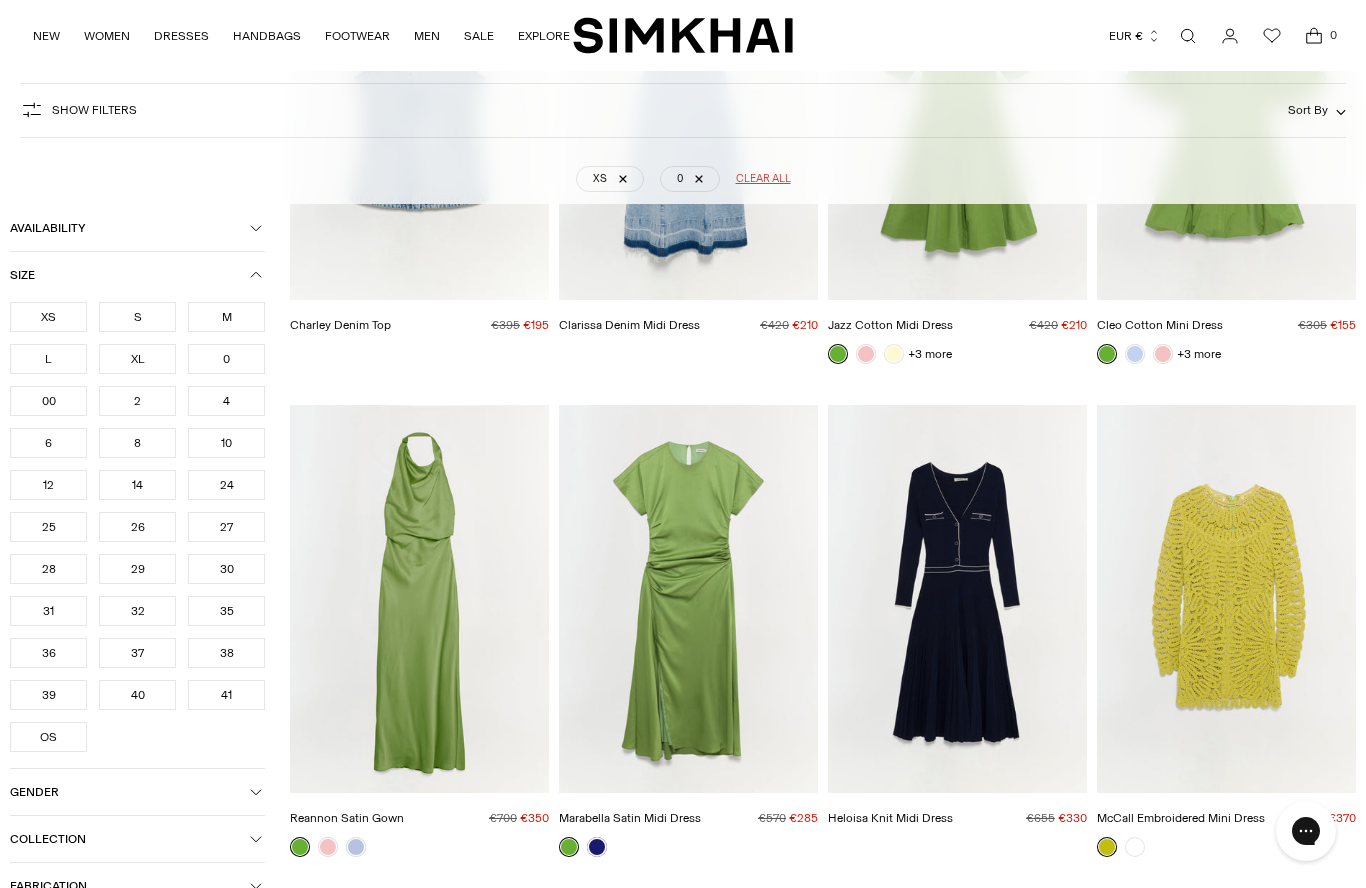 scroll, scrollTop: 4807, scrollLeft: 0, axis: vertical 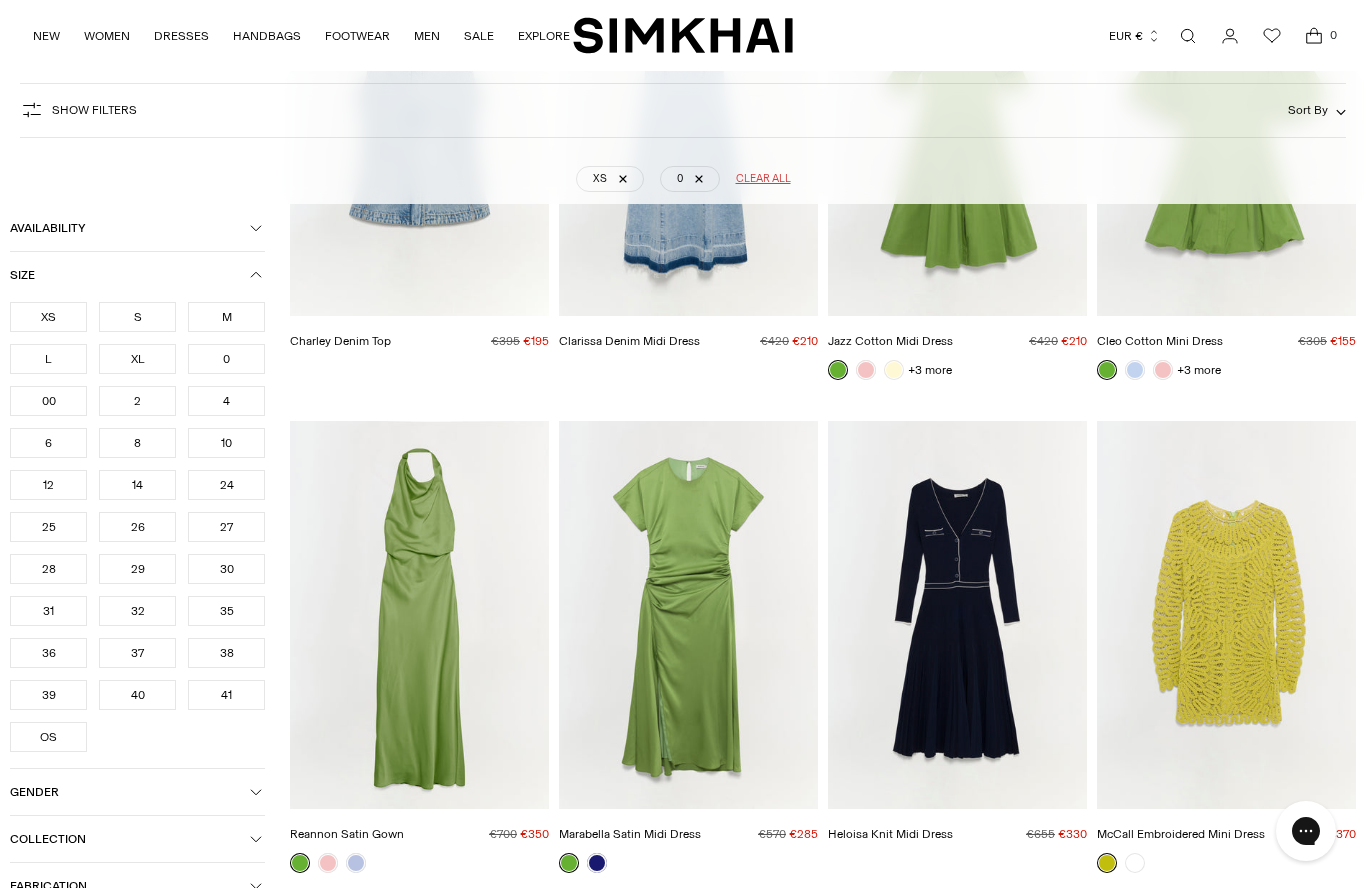 click on "0" at bounding box center (226, 359) 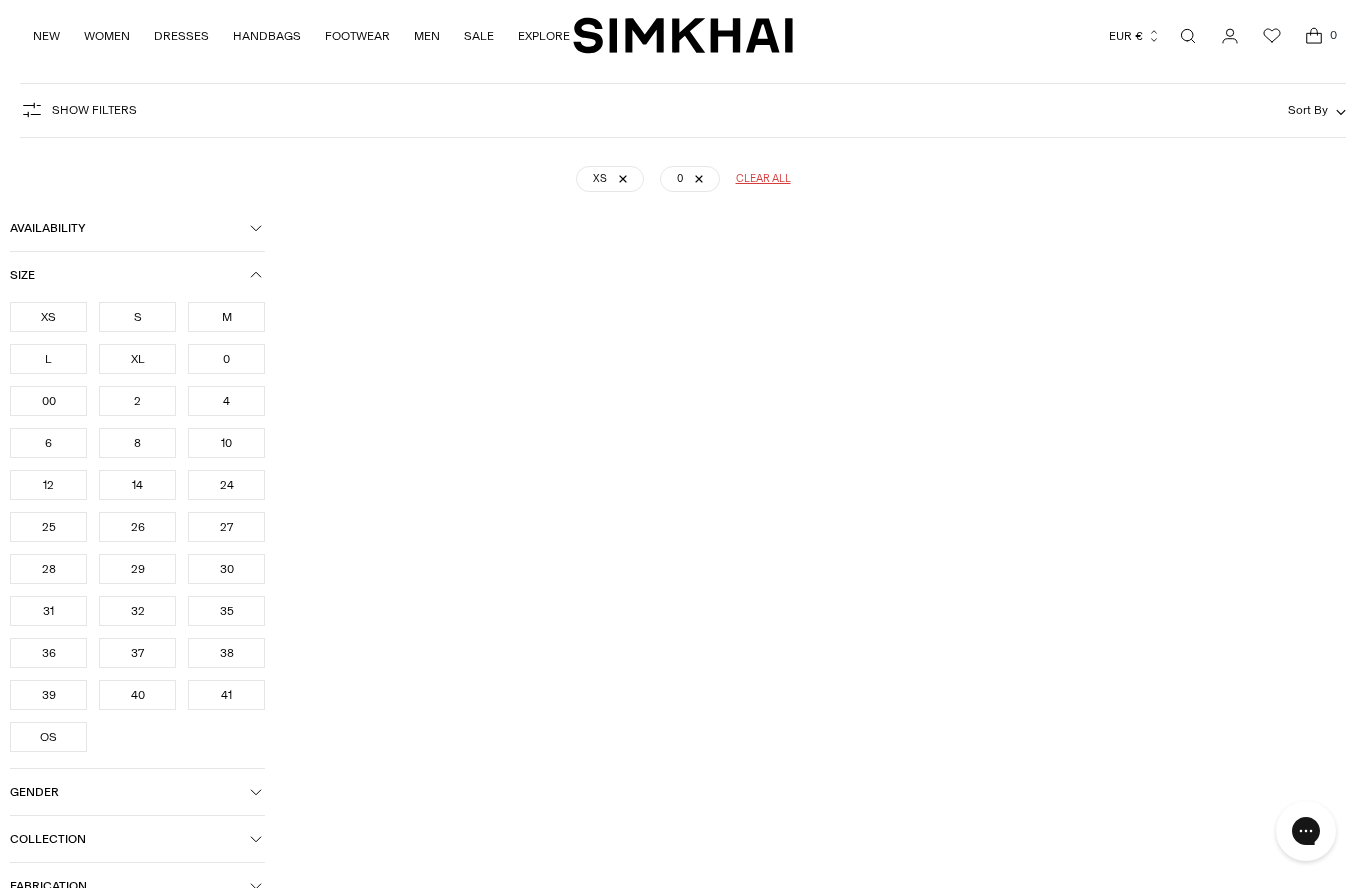 click on "0" at bounding box center (226, 359) 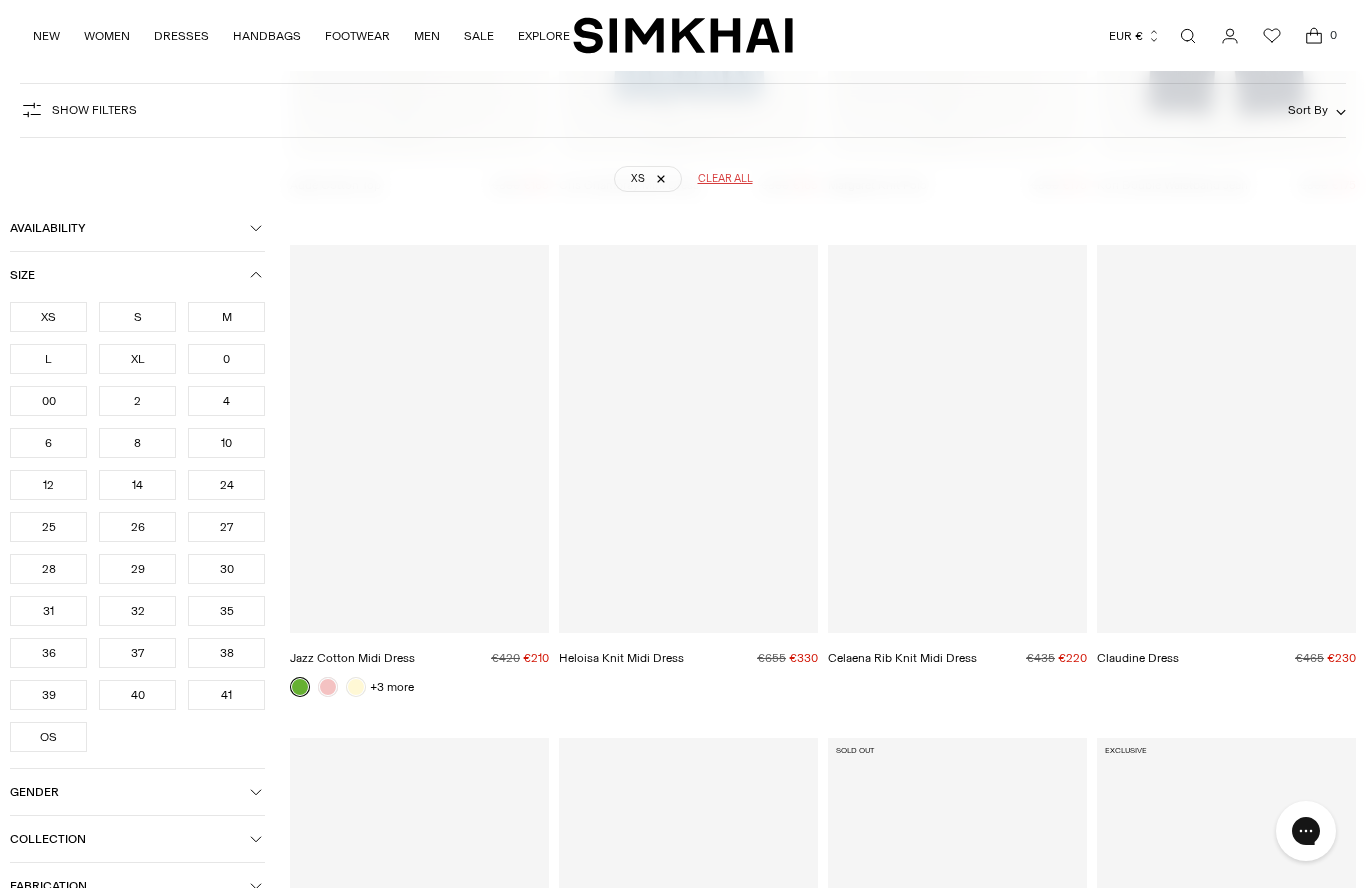 scroll, scrollTop: 147, scrollLeft: 0, axis: vertical 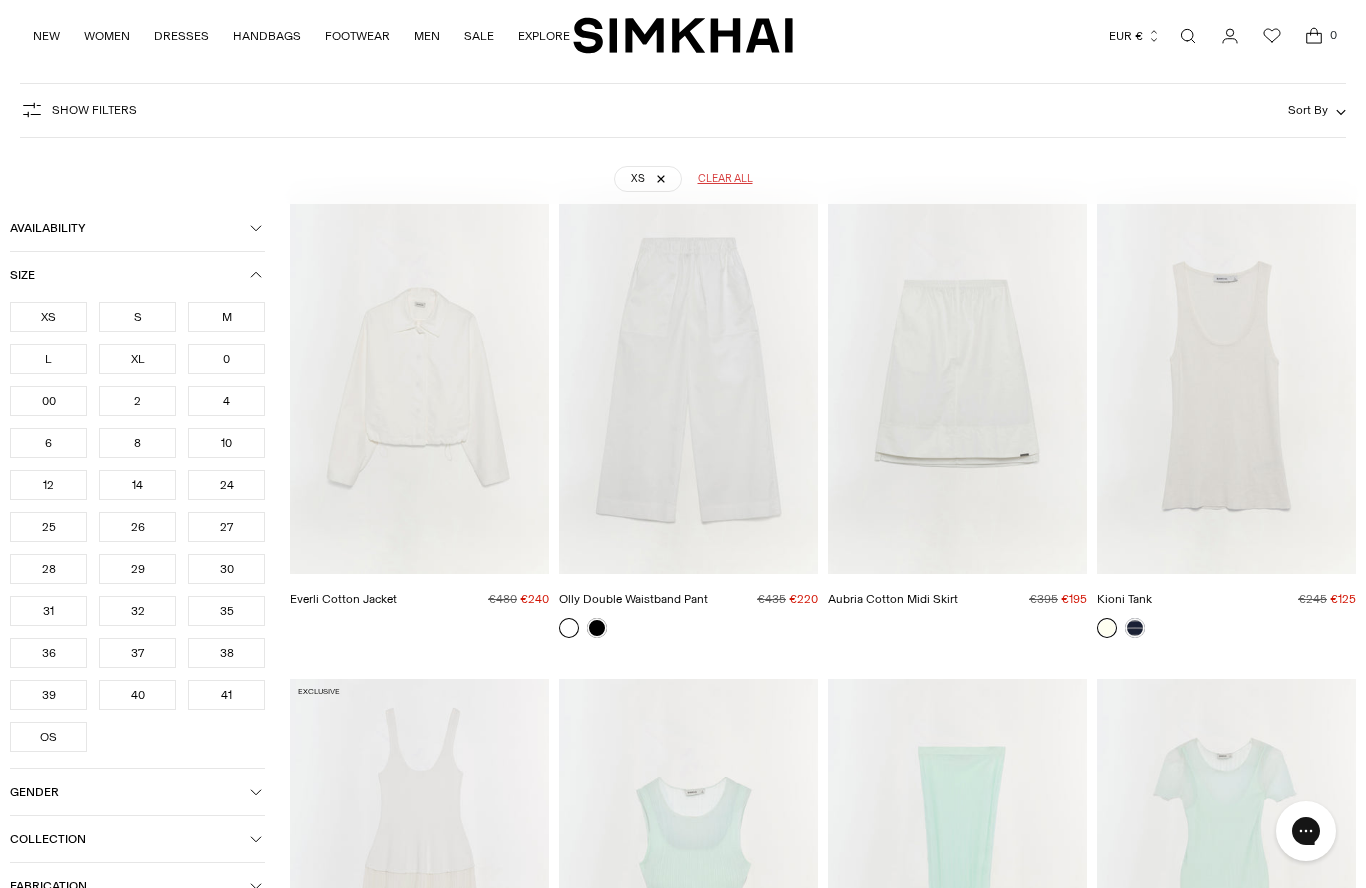 click on "0" at bounding box center (226, 359) 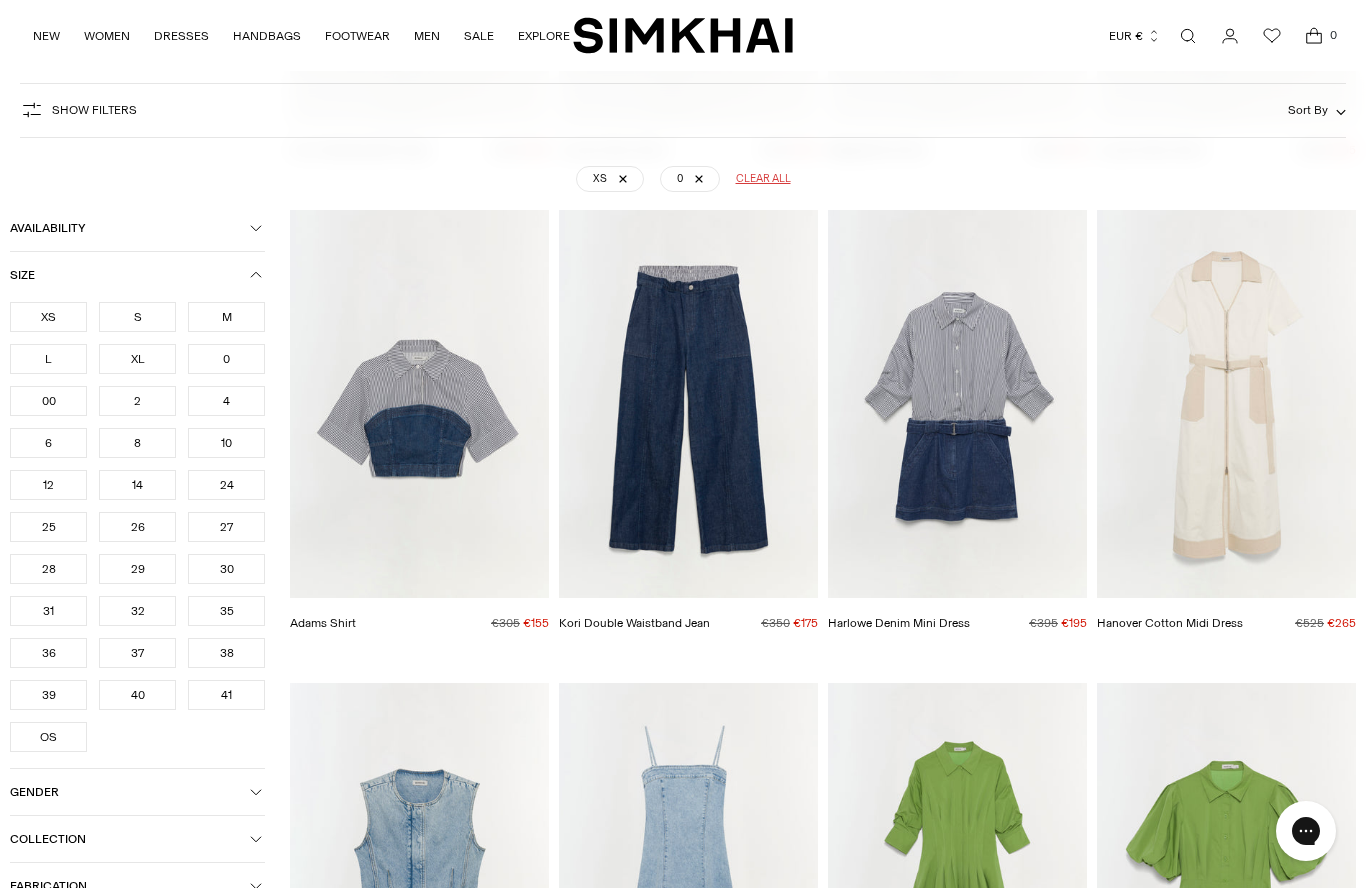 scroll, scrollTop: 4050, scrollLeft: 0, axis: vertical 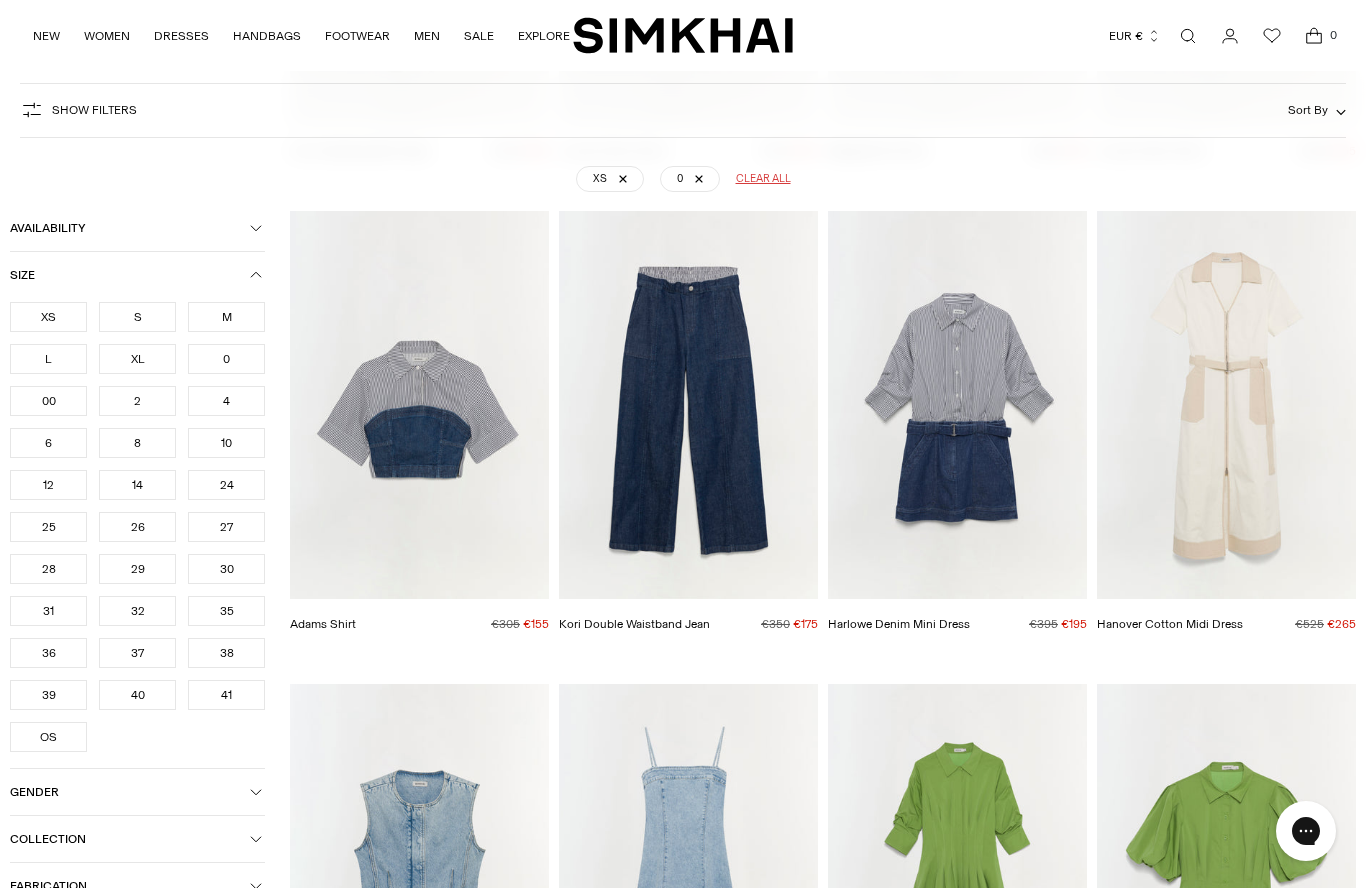 click at bounding box center (688, 405) 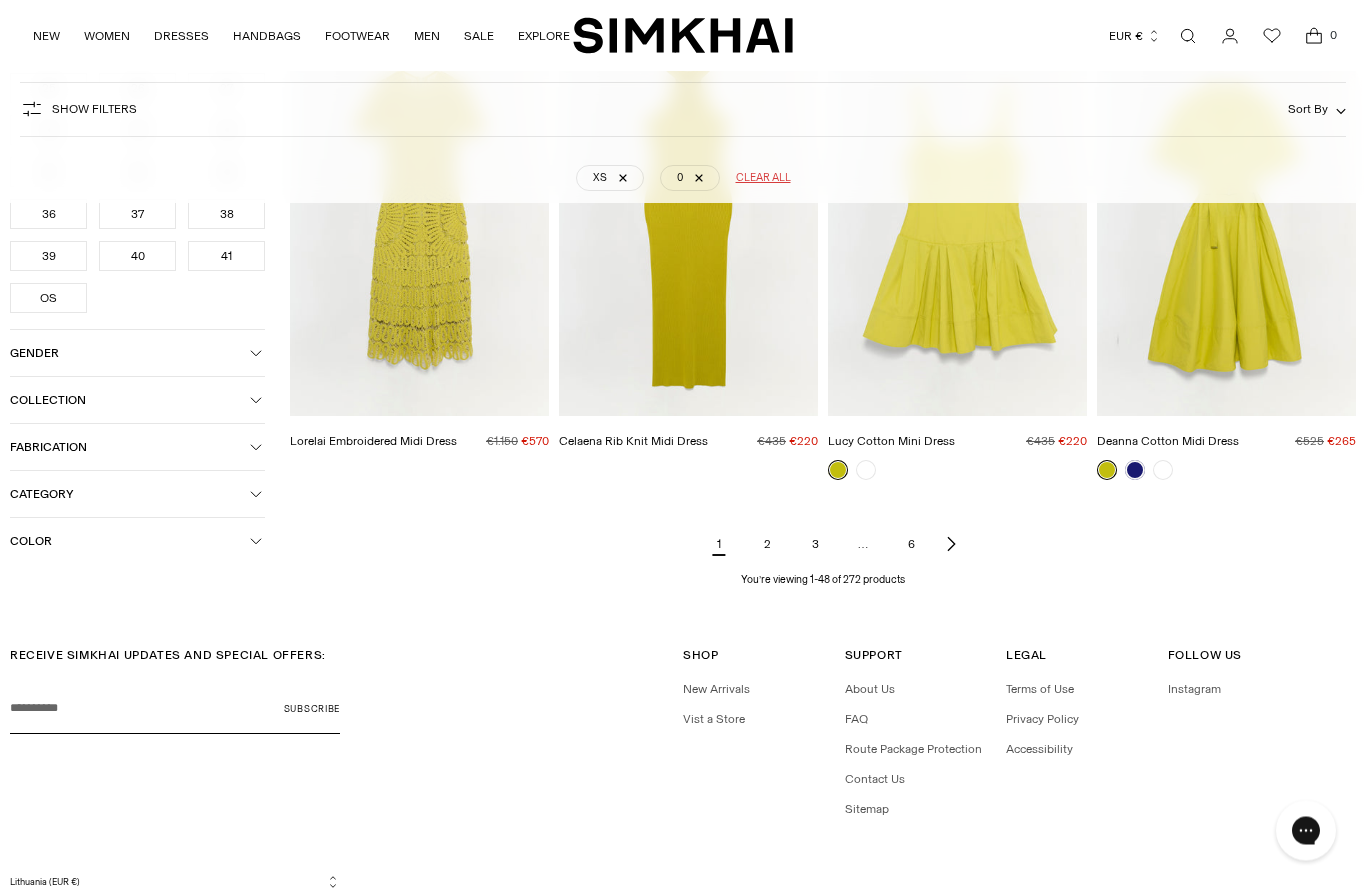 scroll, scrollTop: 5693, scrollLeft: 0, axis: vertical 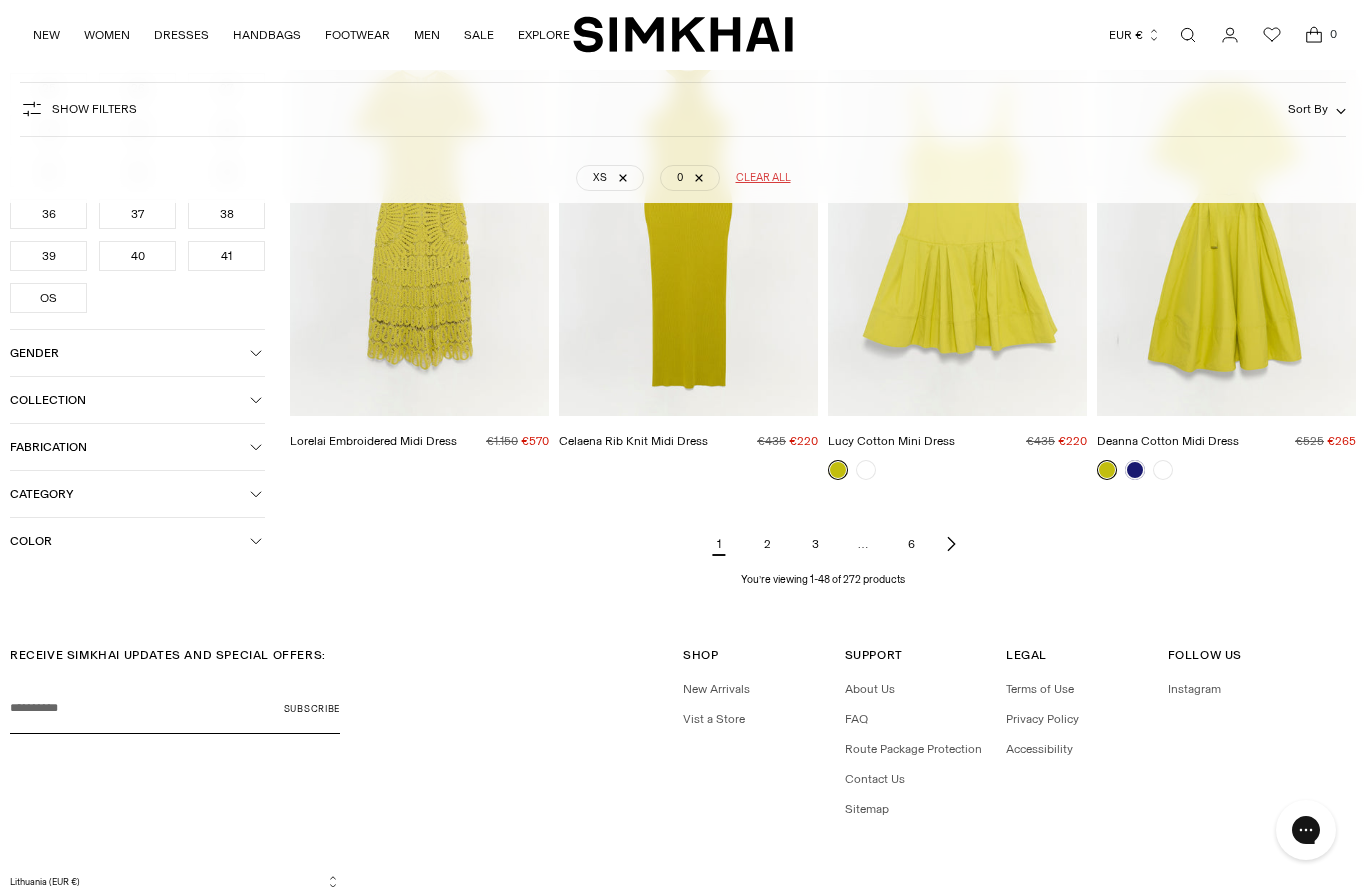 click on "2" at bounding box center (767, 545) 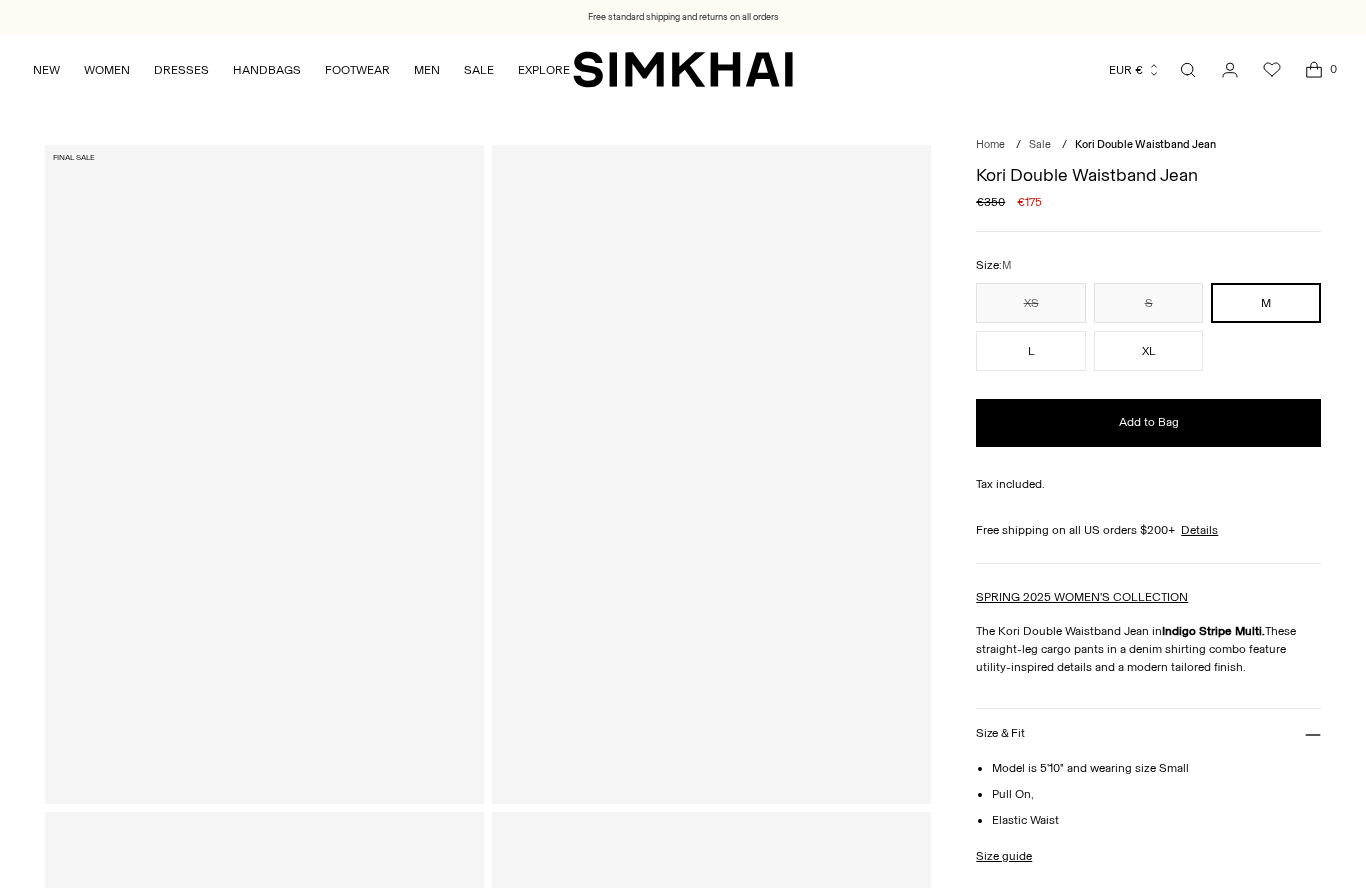scroll, scrollTop: 0, scrollLeft: 0, axis: both 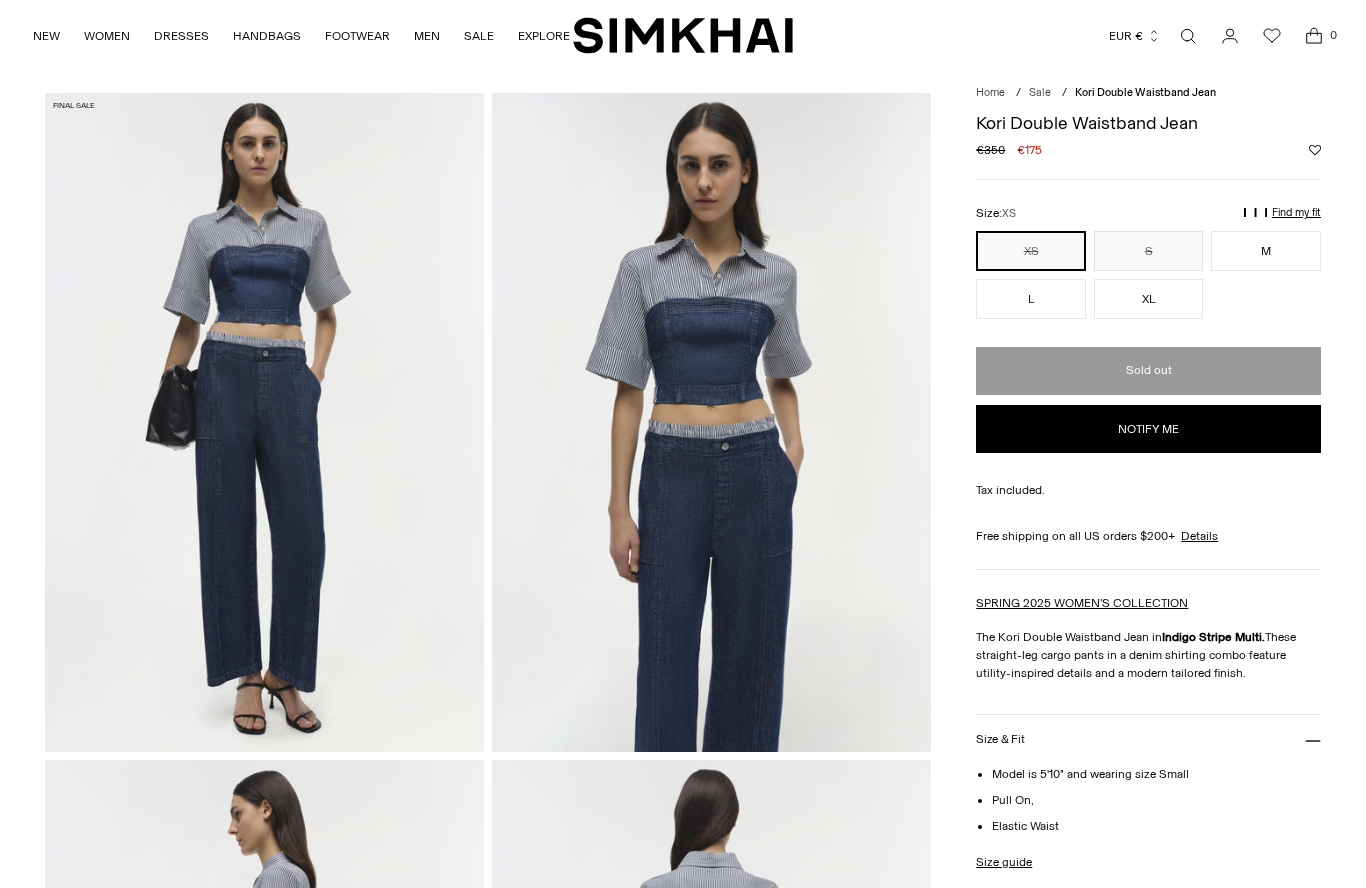 click on "Notify me" at bounding box center [1148, 429] 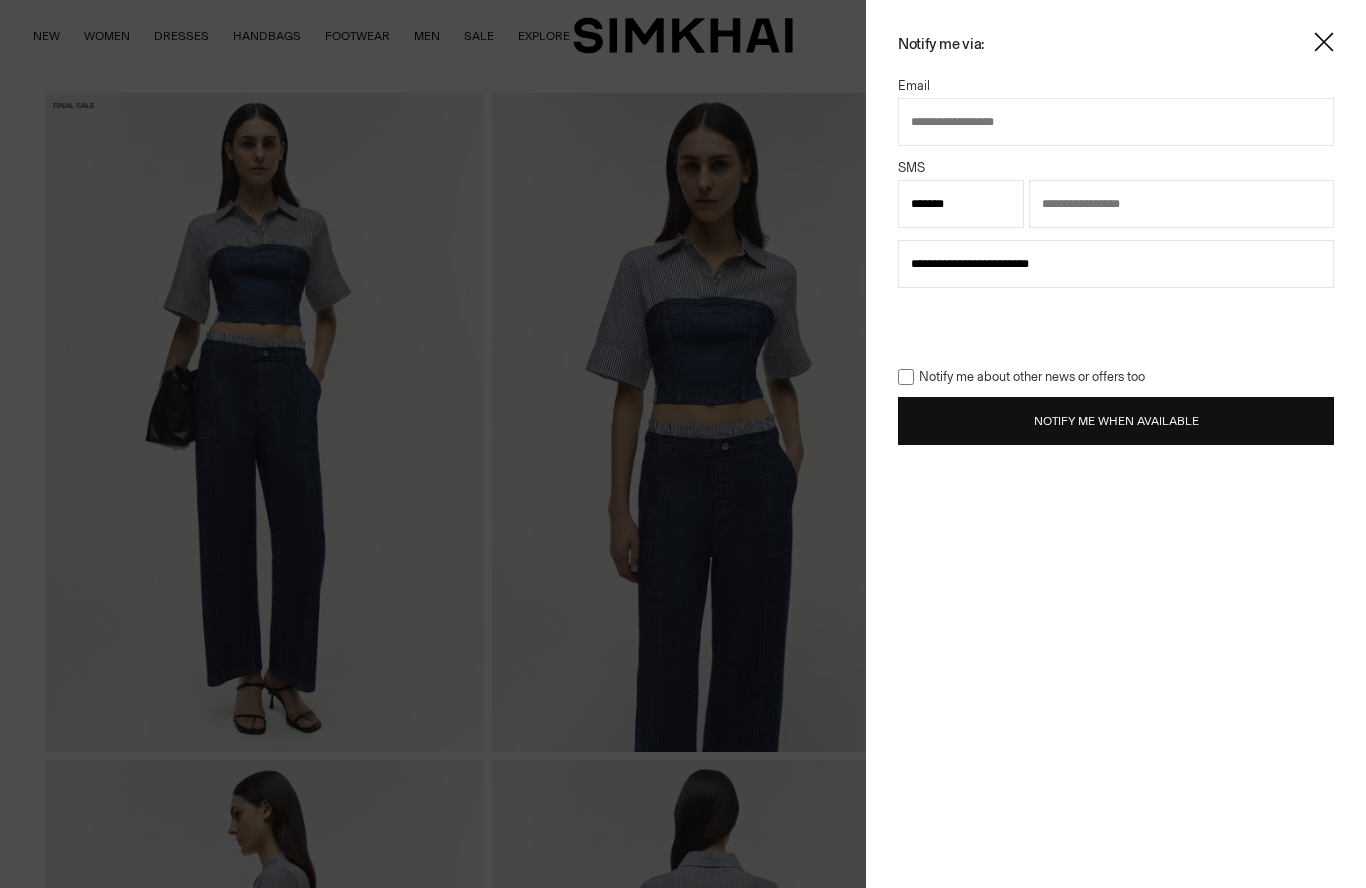 click at bounding box center [1116, 122] 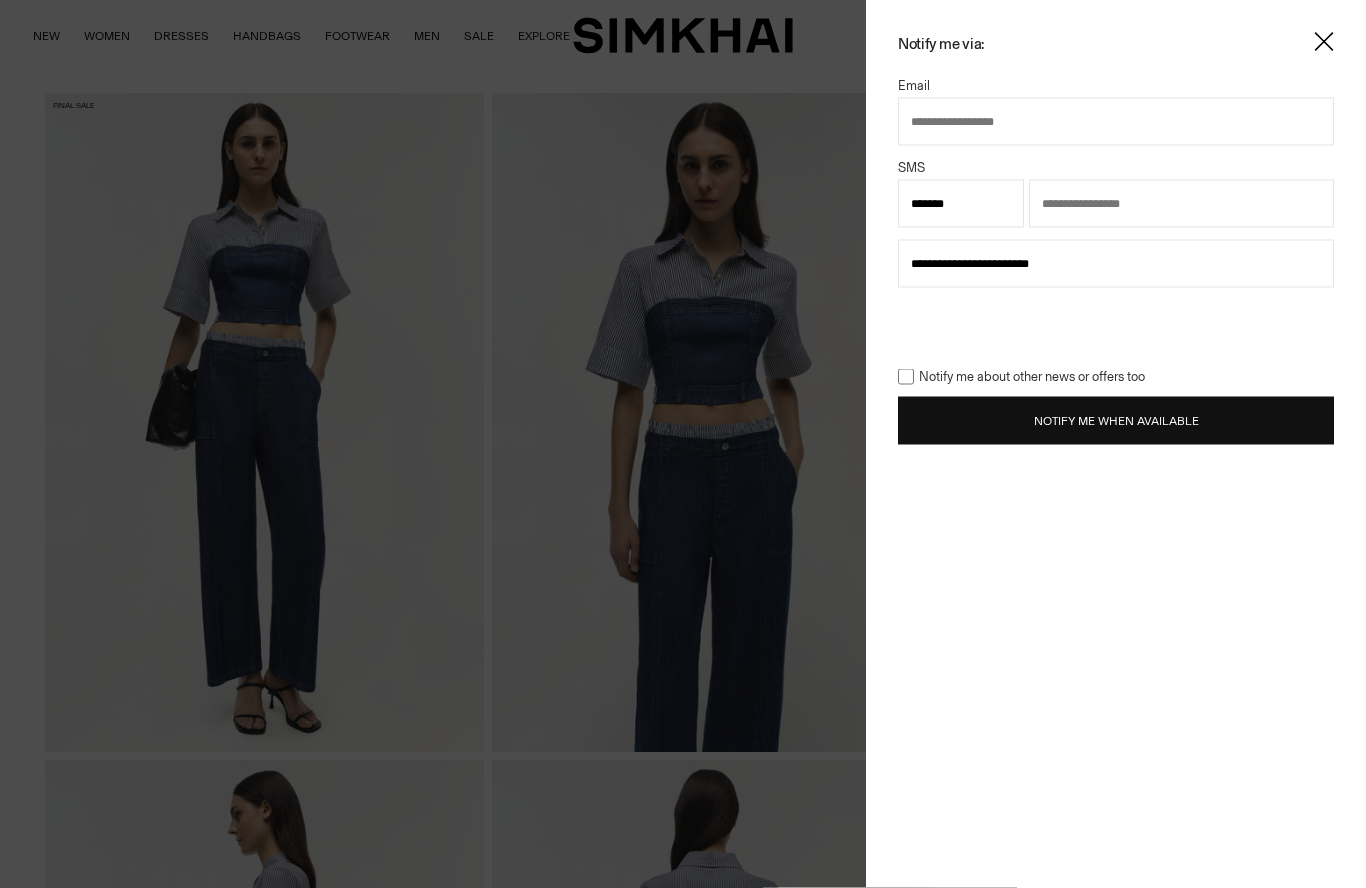 type on "**********" 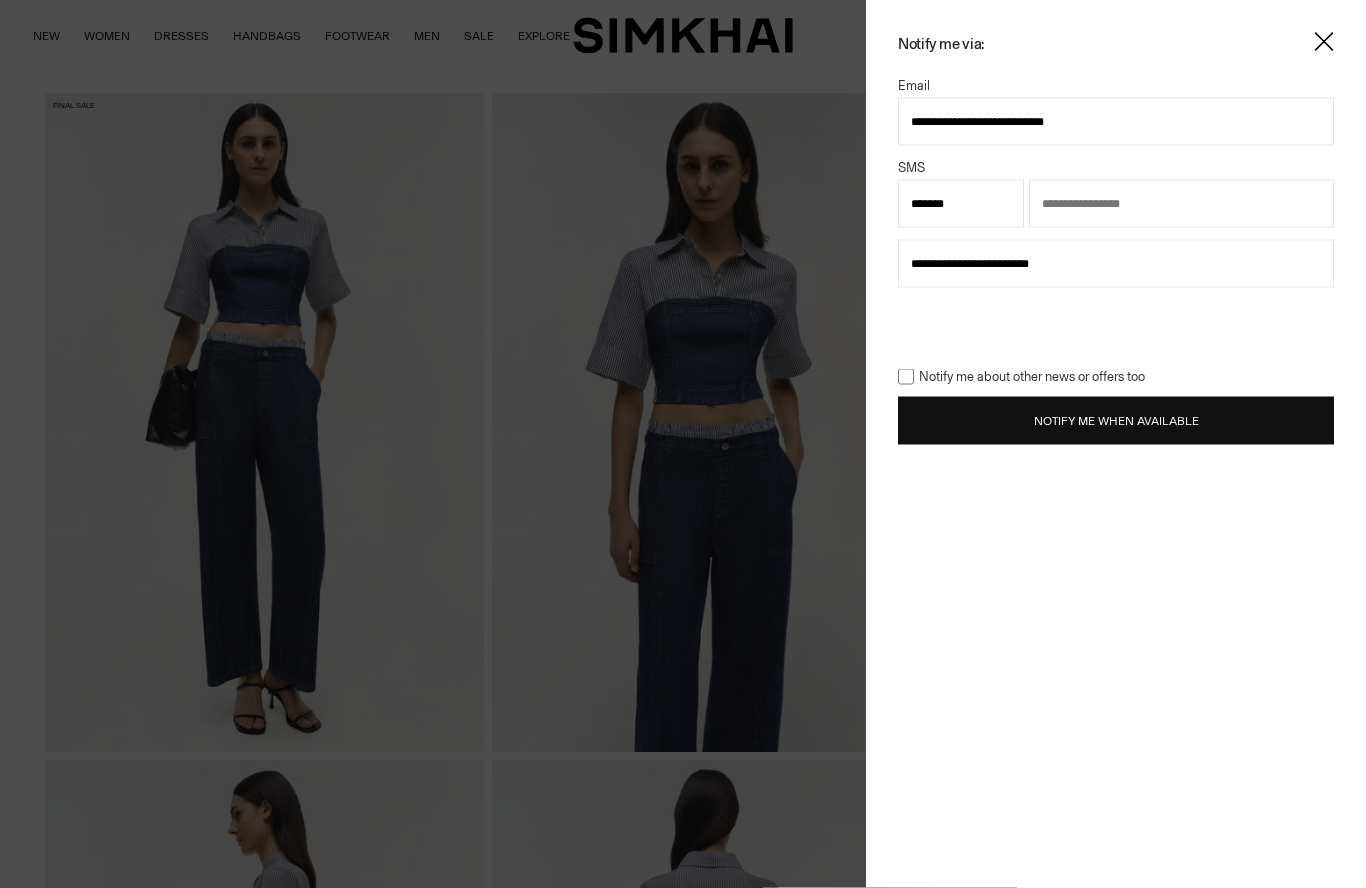 click on "Notify Me When Available" at bounding box center (1116, 421) 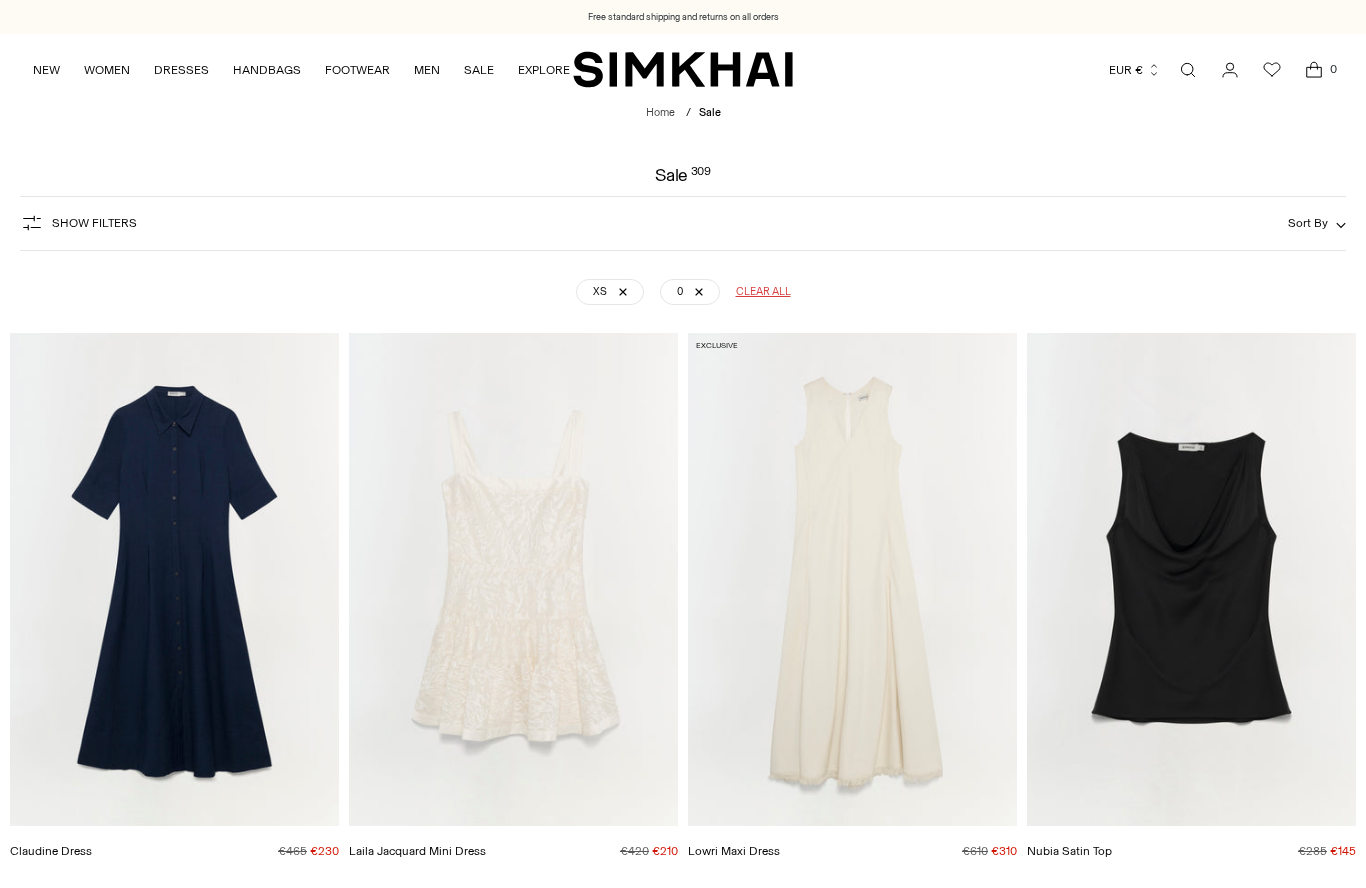 scroll, scrollTop: 0, scrollLeft: 0, axis: both 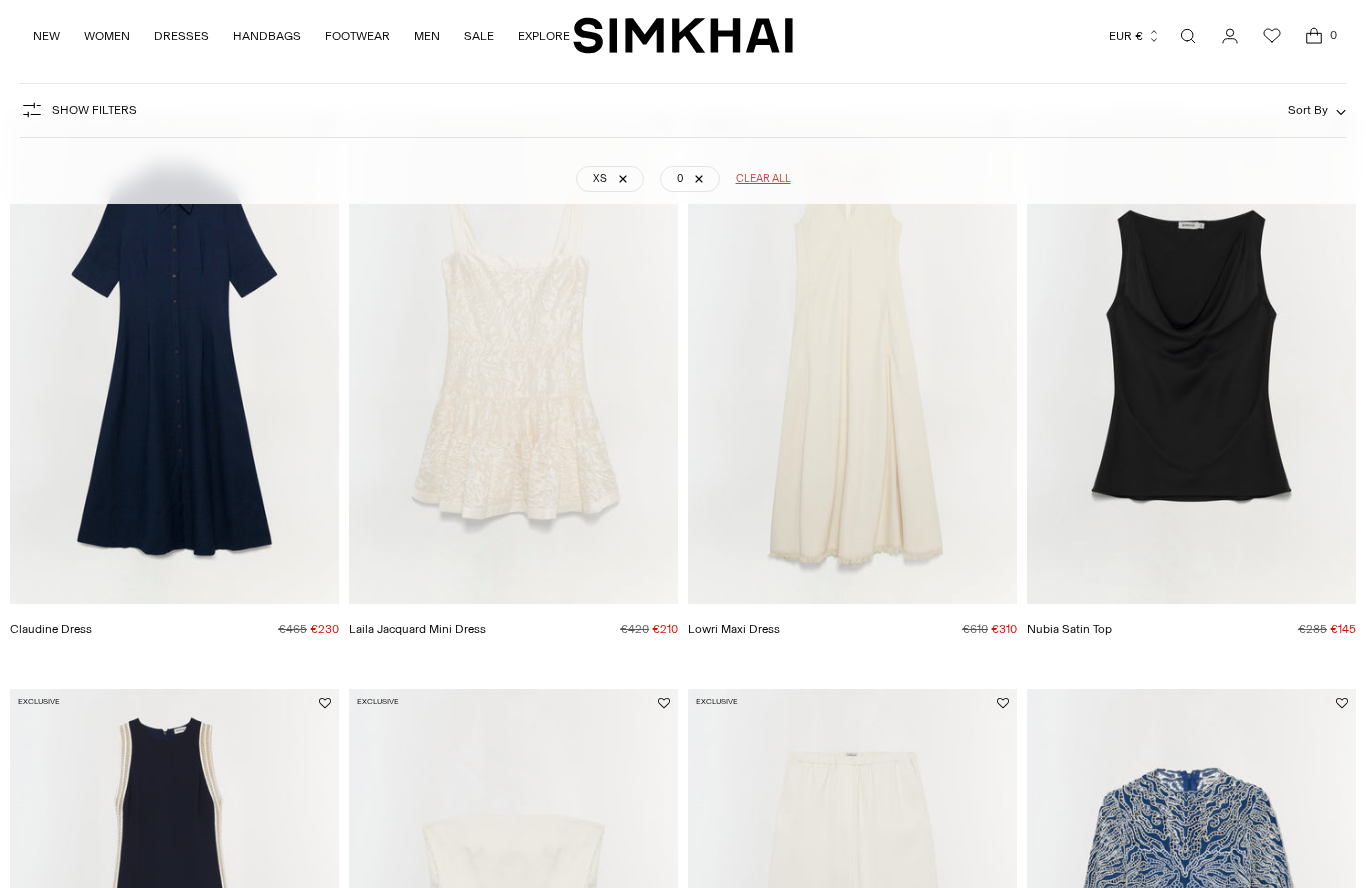 click at bounding box center (513, 358) 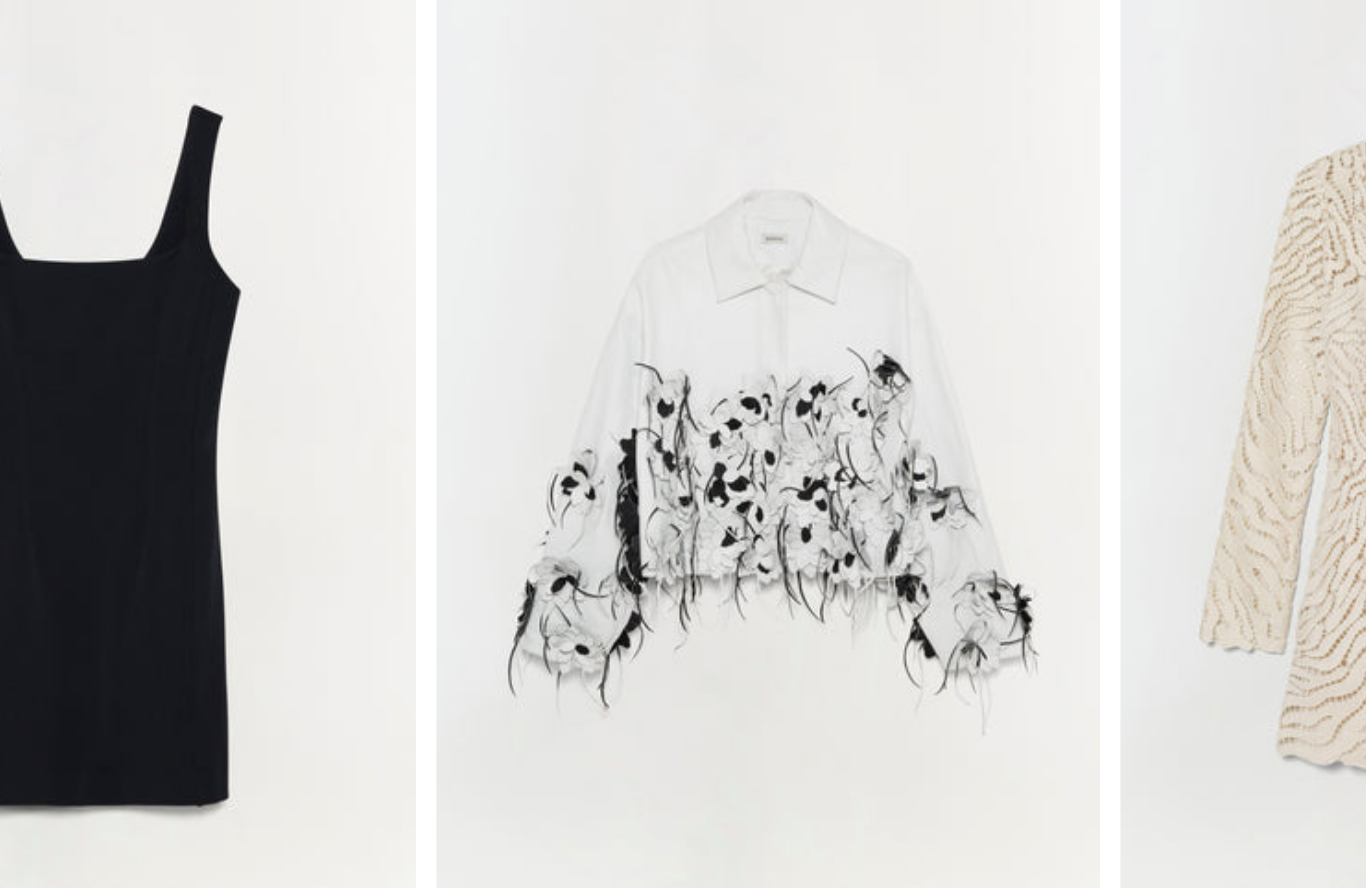 scroll, scrollTop: 1372, scrollLeft: 0, axis: vertical 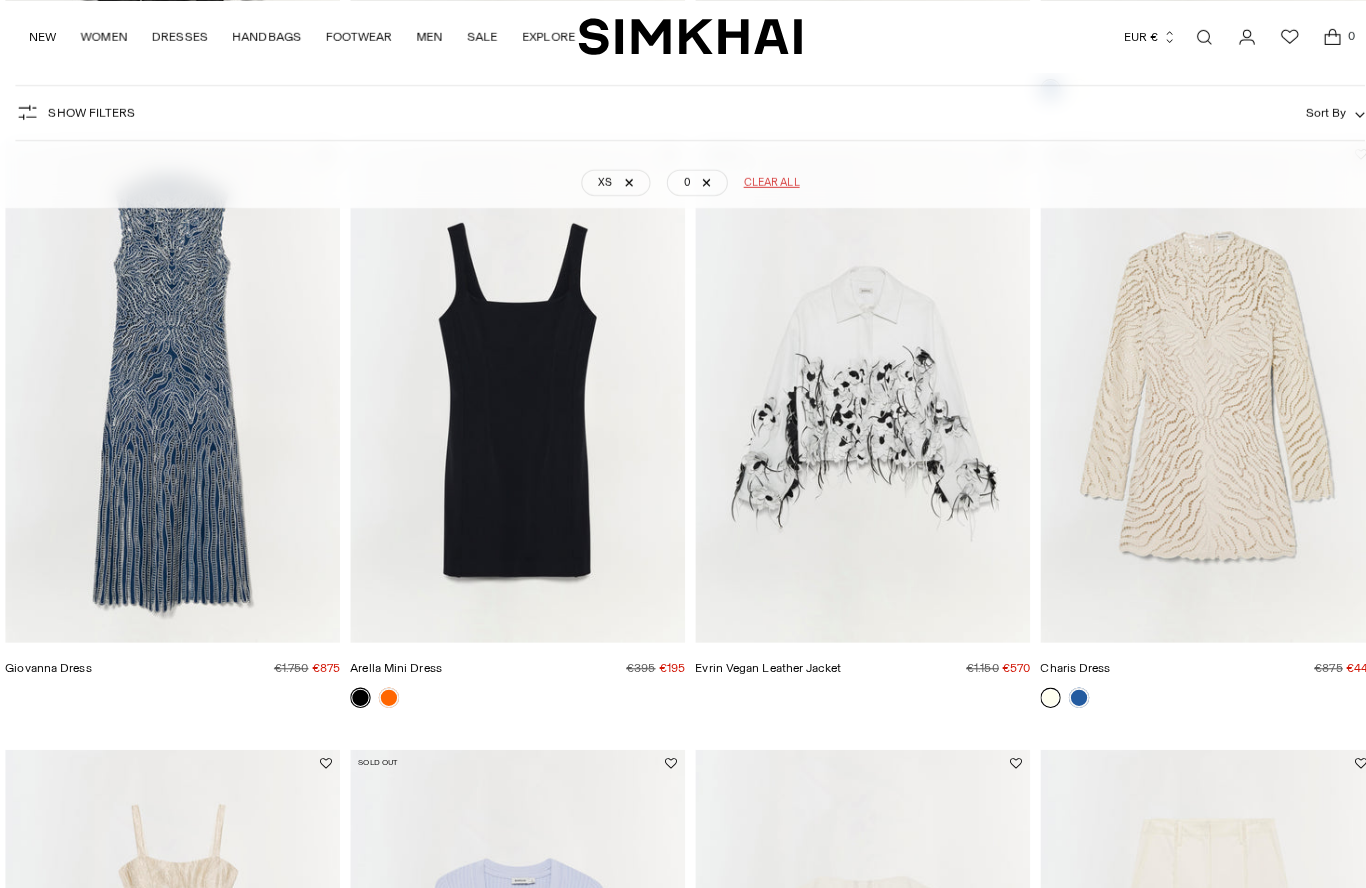 click at bounding box center [852, 385] 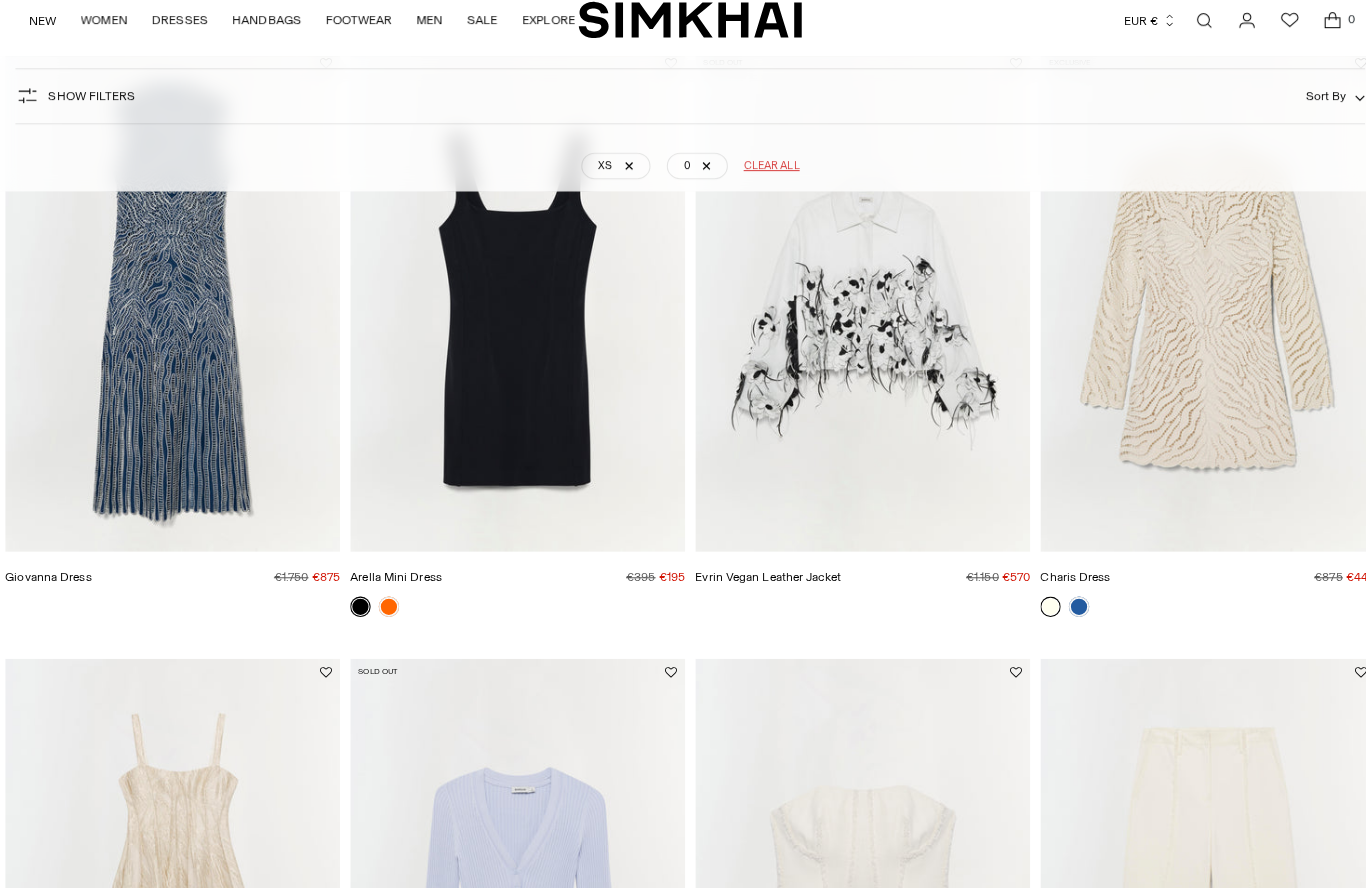 scroll, scrollTop: 1444, scrollLeft: 0, axis: vertical 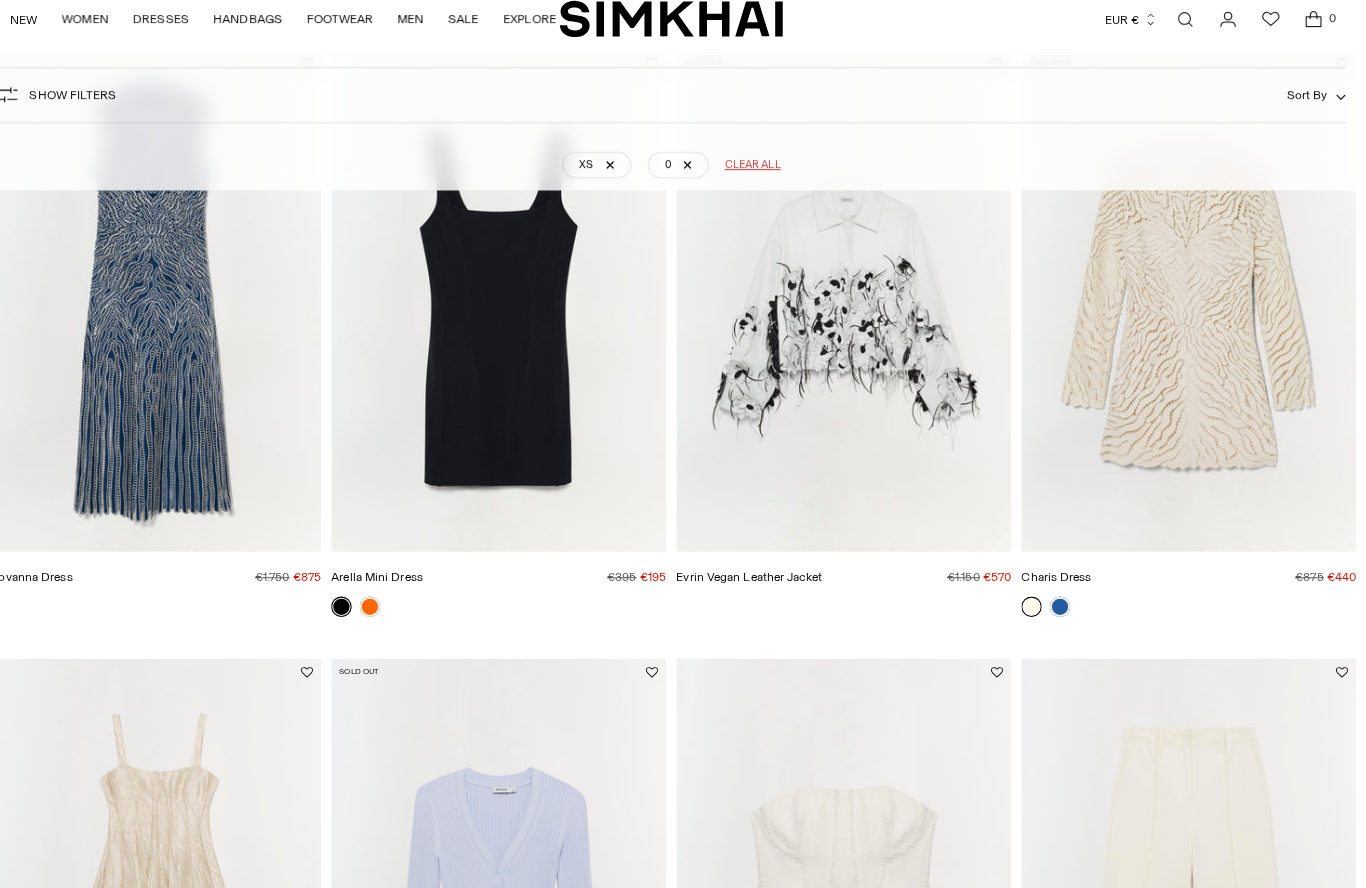 click at bounding box center (1191, 313) 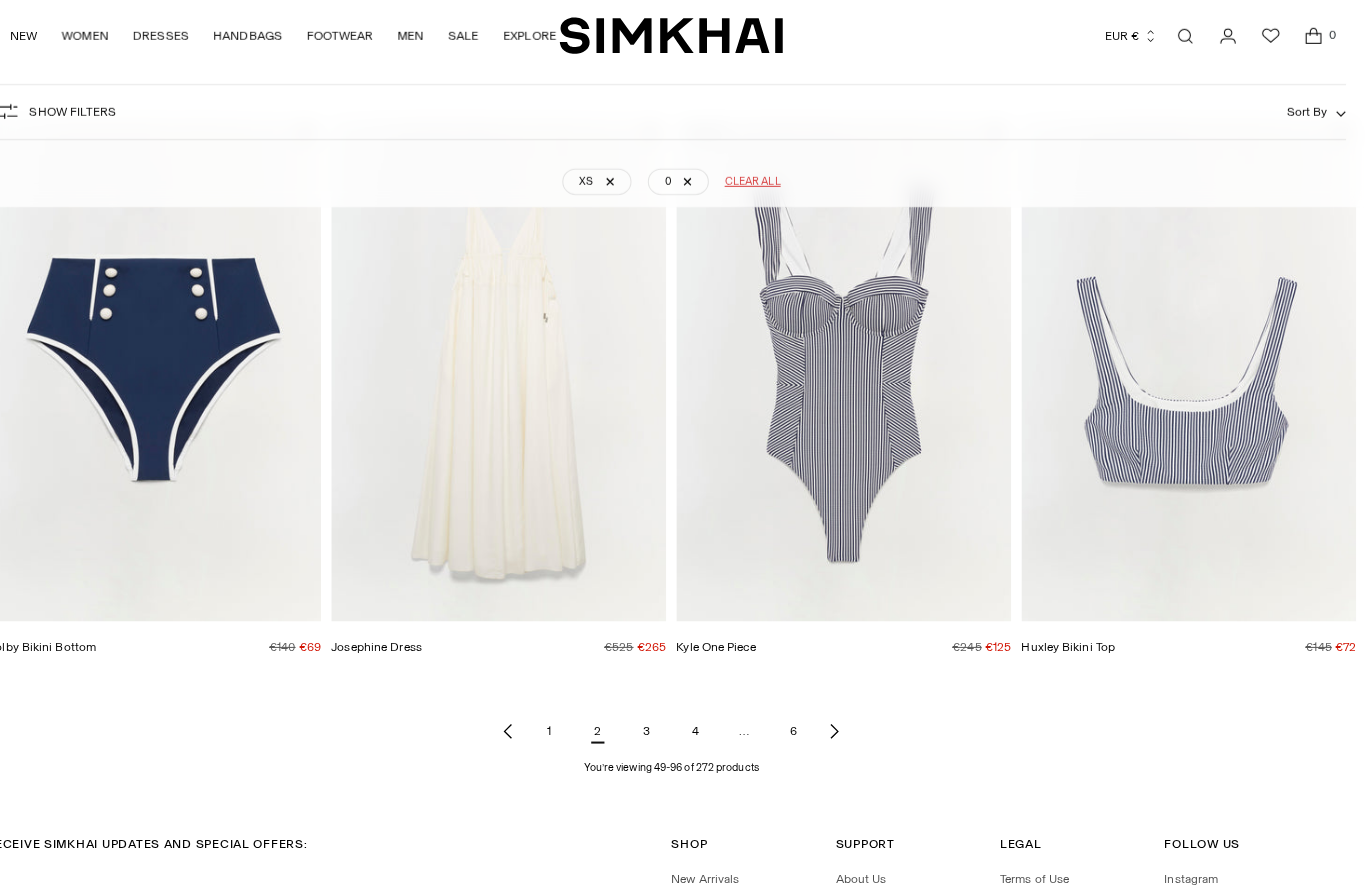 scroll, scrollTop: 6693, scrollLeft: 0, axis: vertical 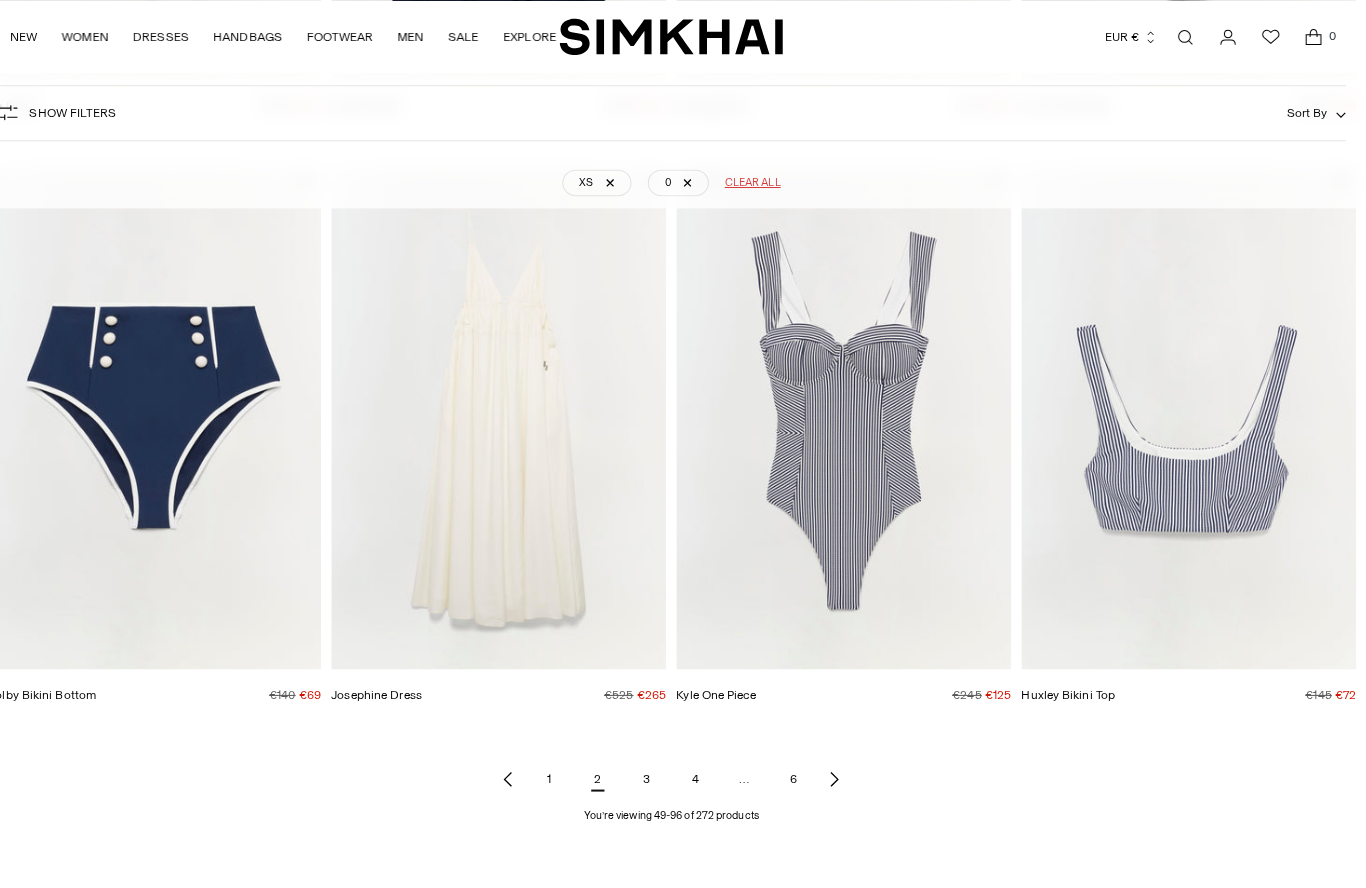click on "3" at bounding box center (659, 765) 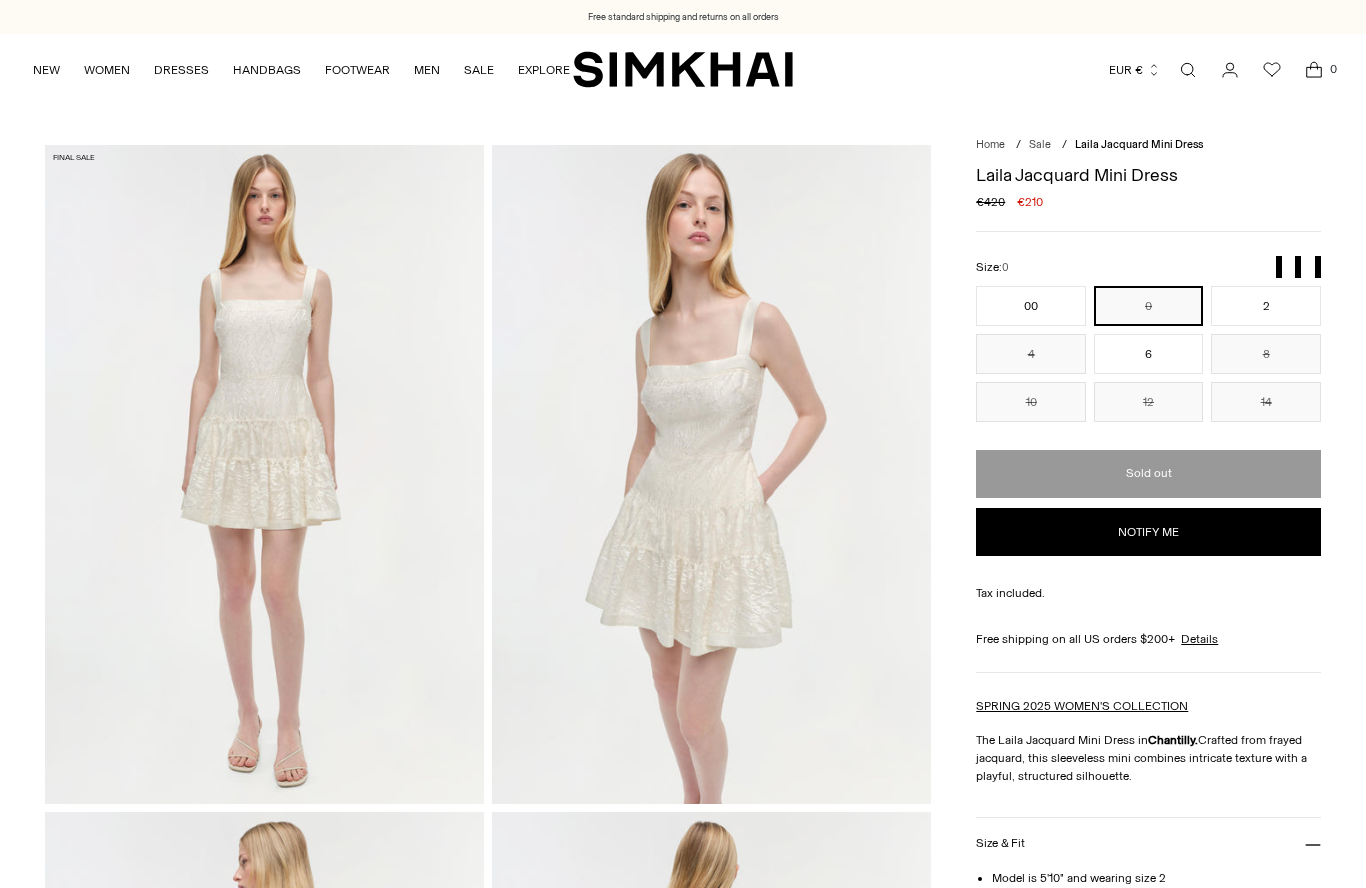scroll, scrollTop: 0, scrollLeft: 0, axis: both 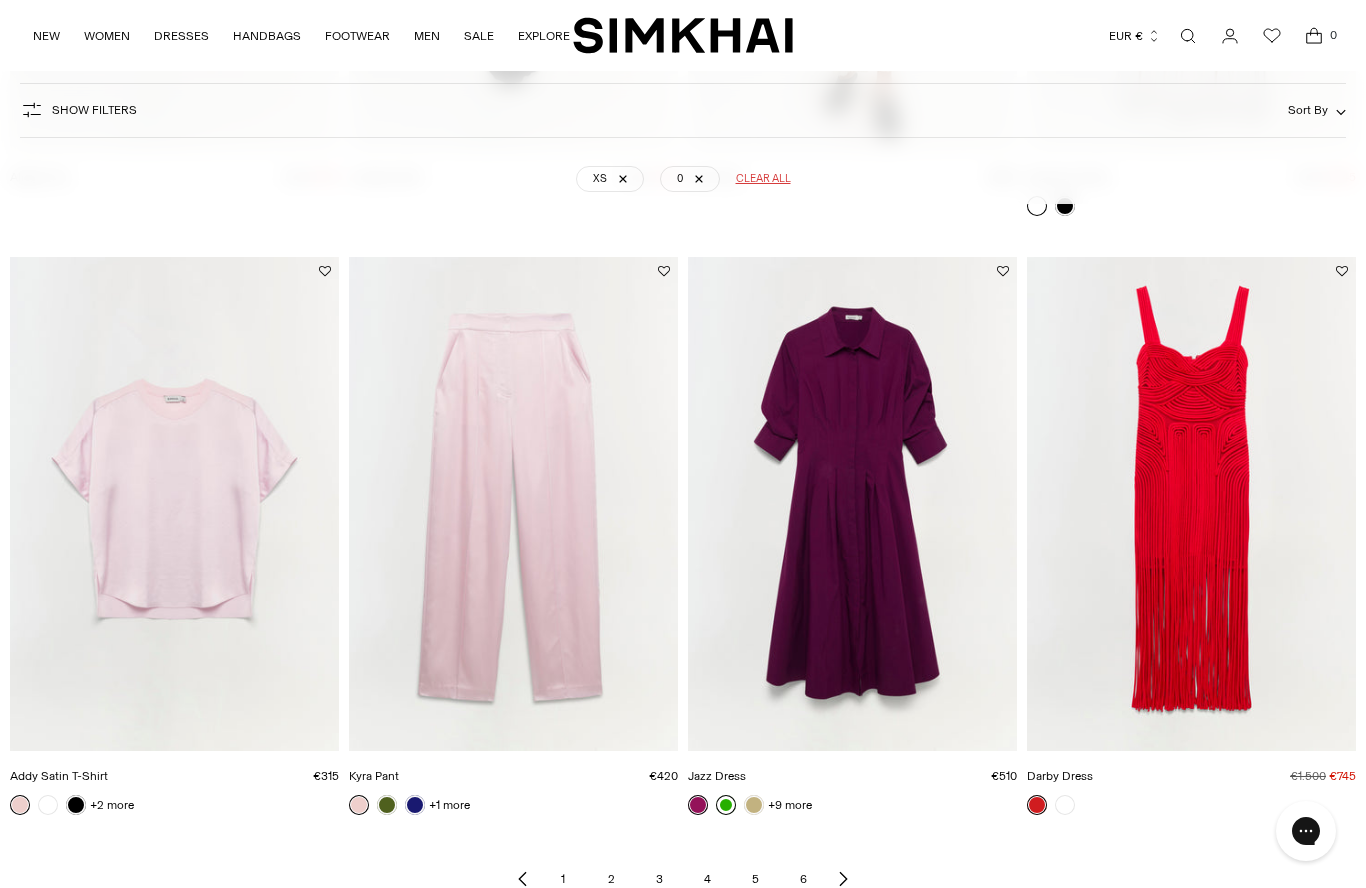 click on "5" at bounding box center (755, 879) 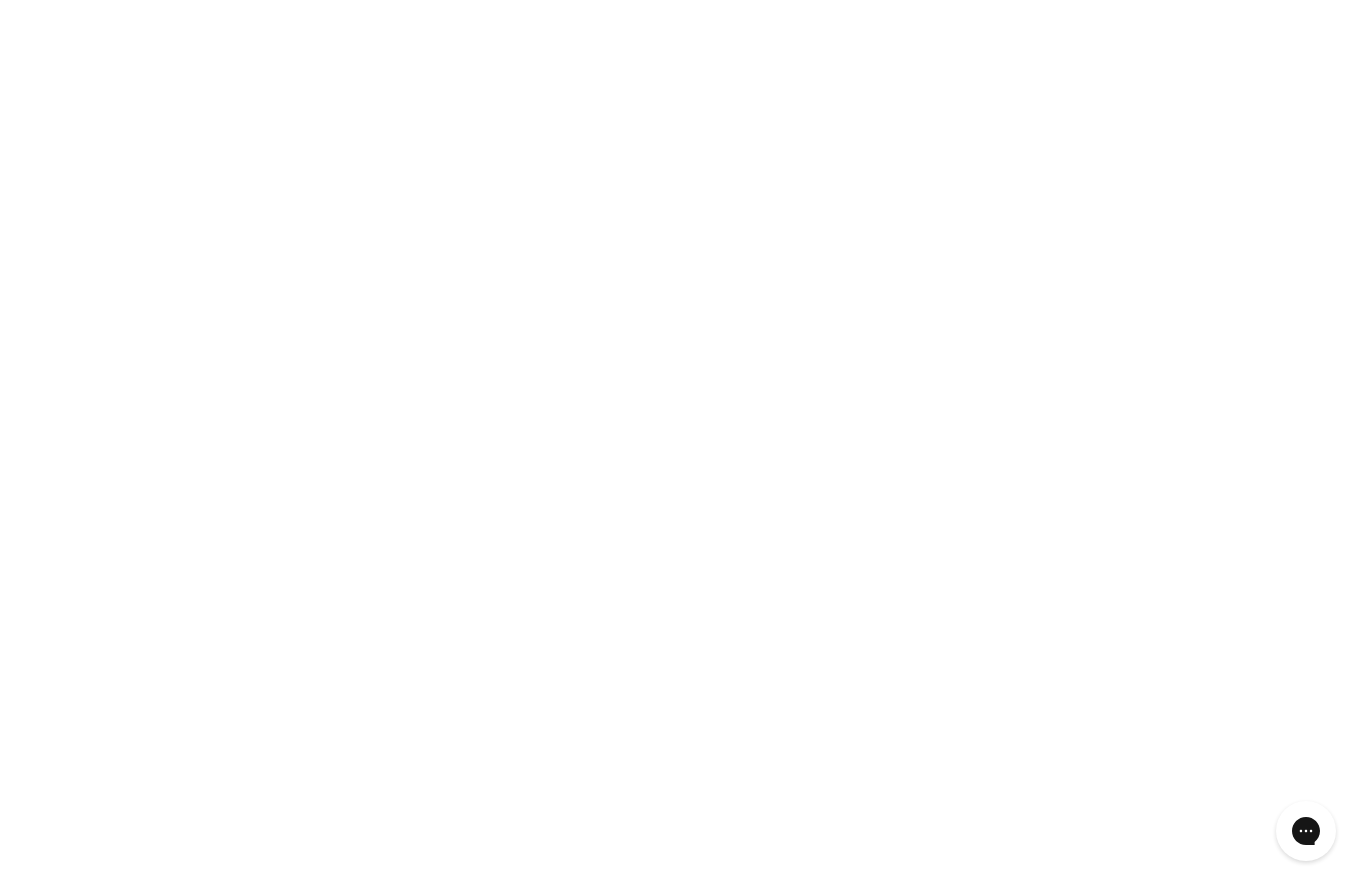 click on "4" at bounding box center [707, 879] 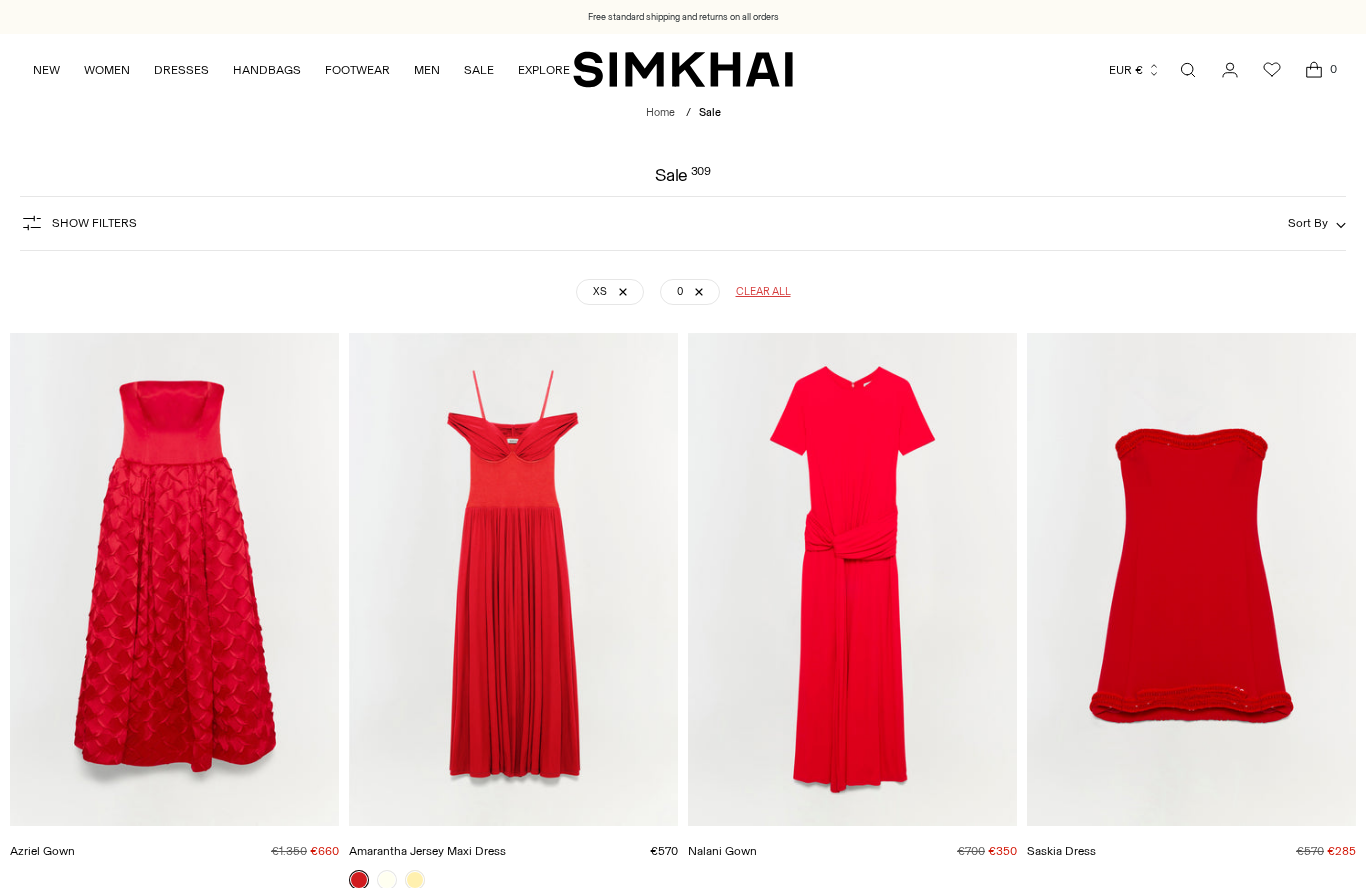 scroll, scrollTop: 0, scrollLeft: 0, axis: both 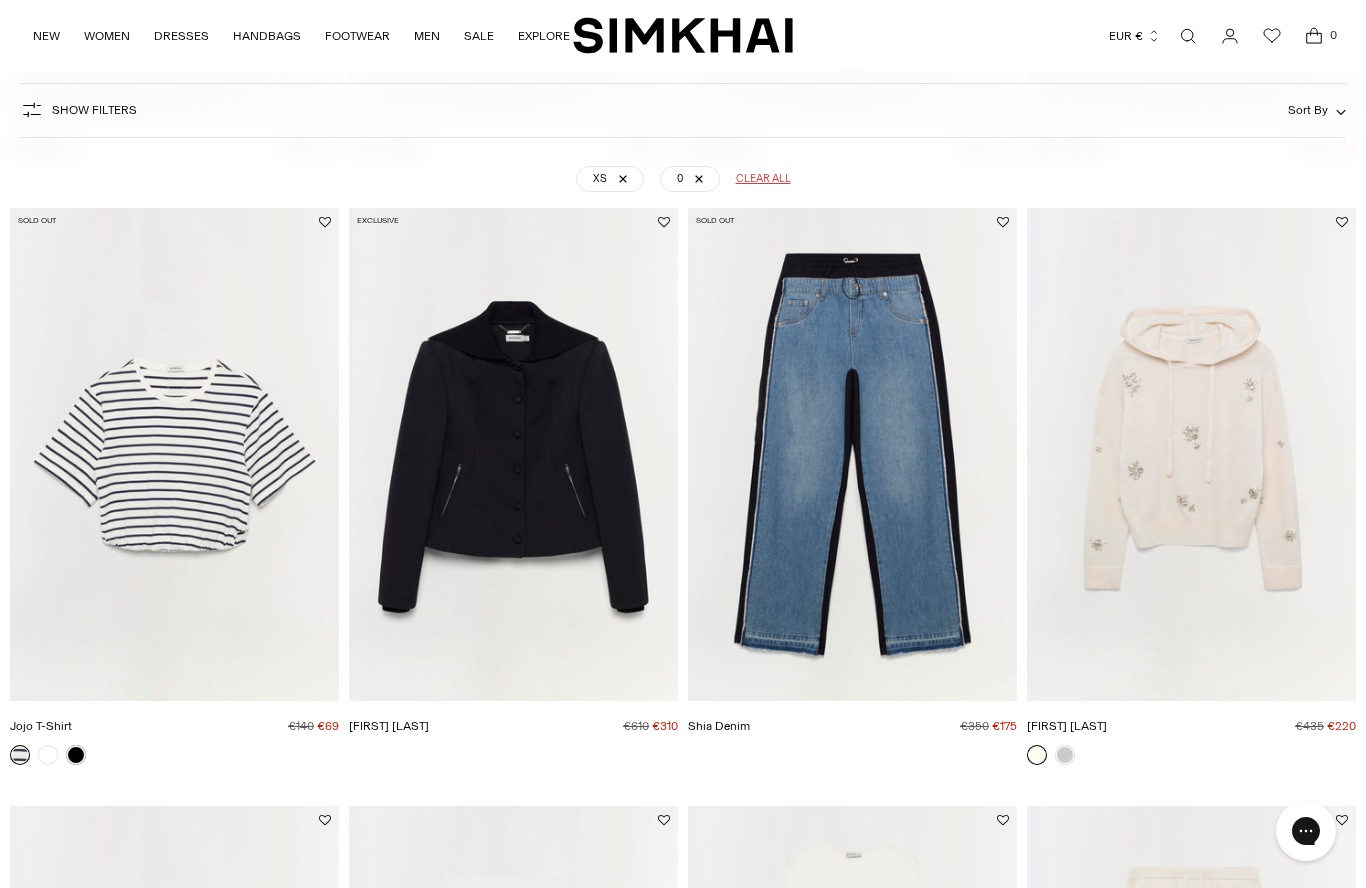 click at bounding box center (852, 455) 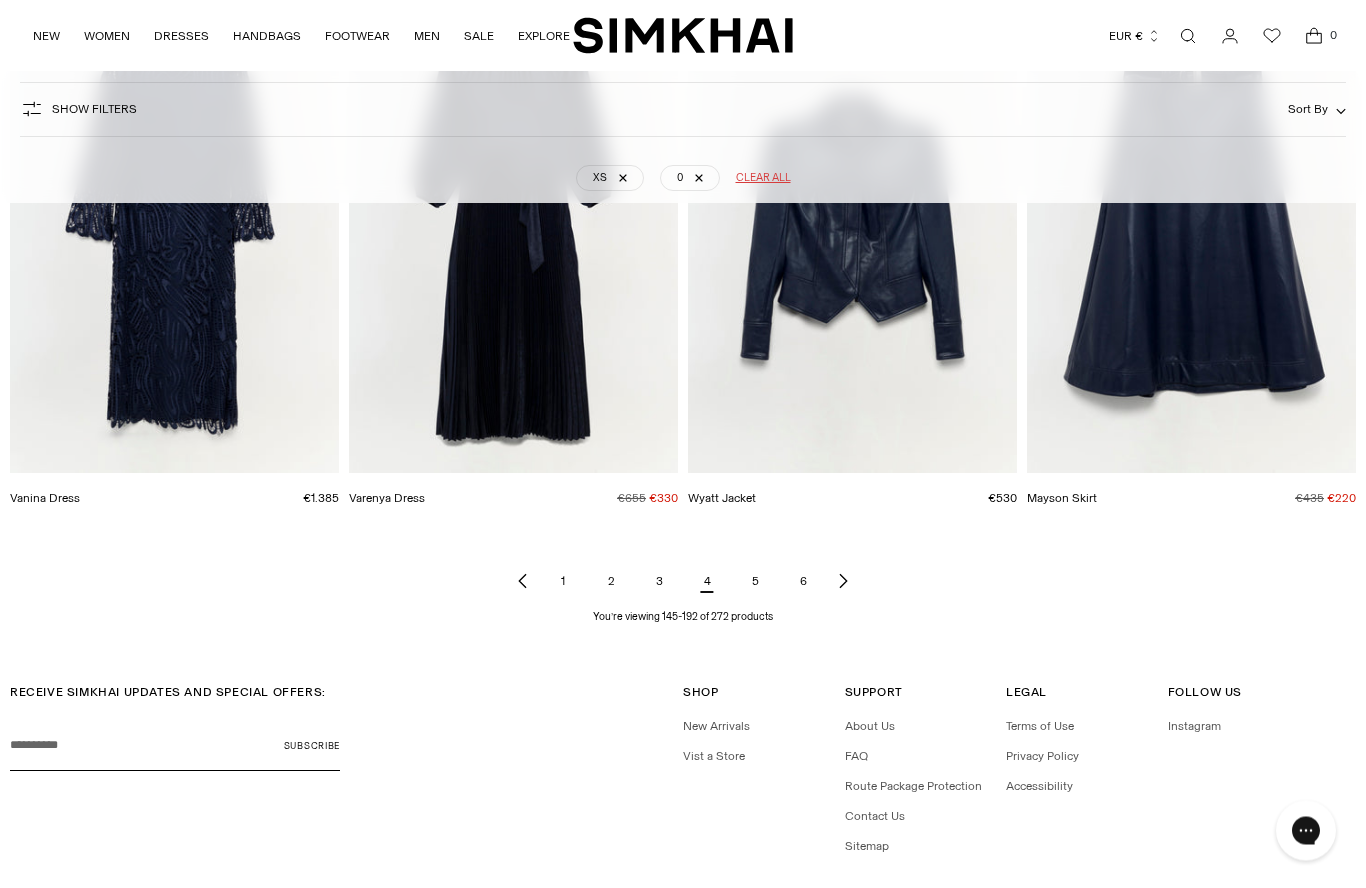 scroll, scrollTop: 6857, scrollLeft: 0, axis: vertical 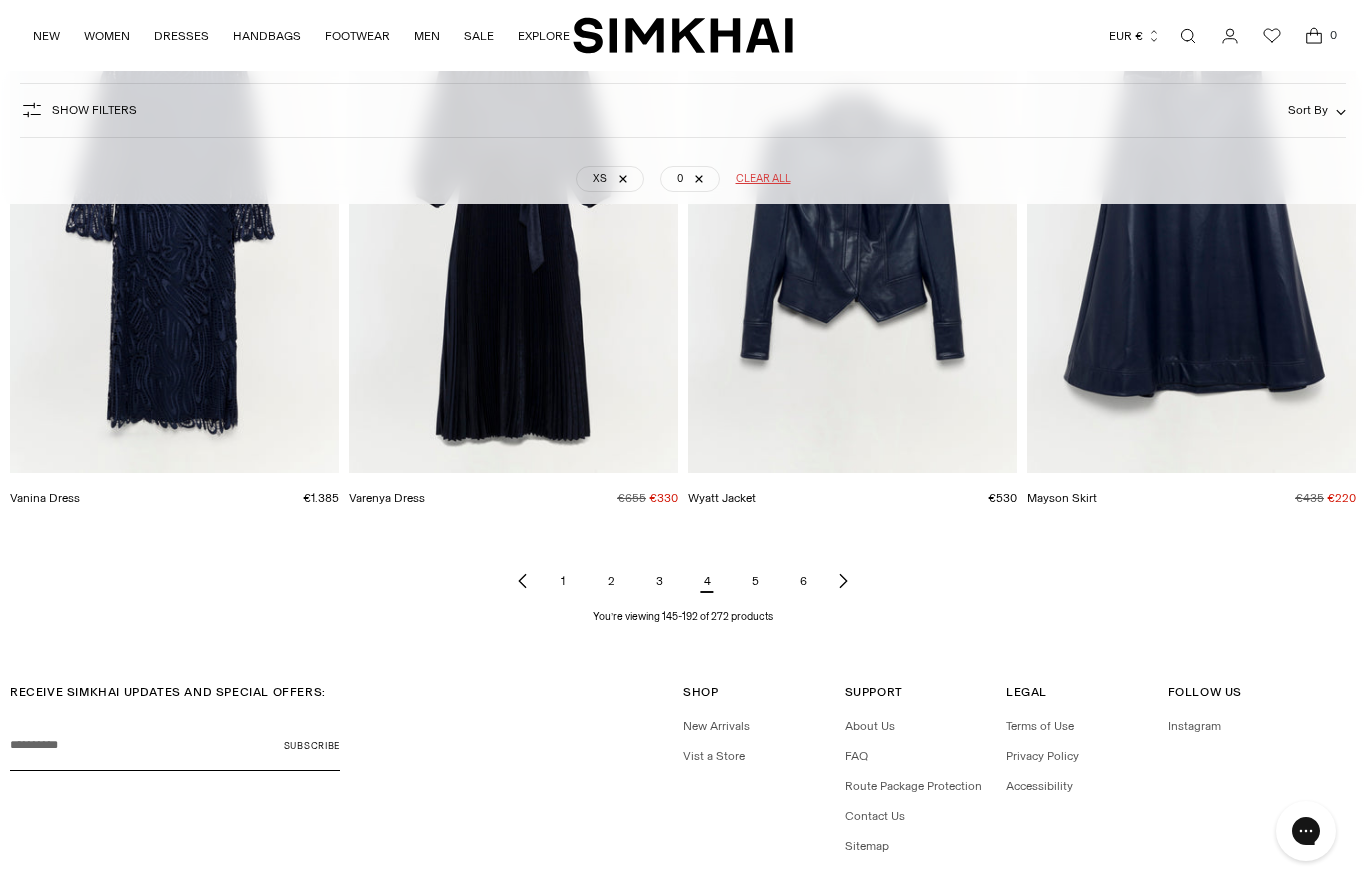 click on "5" at bounding box center [755, 581] 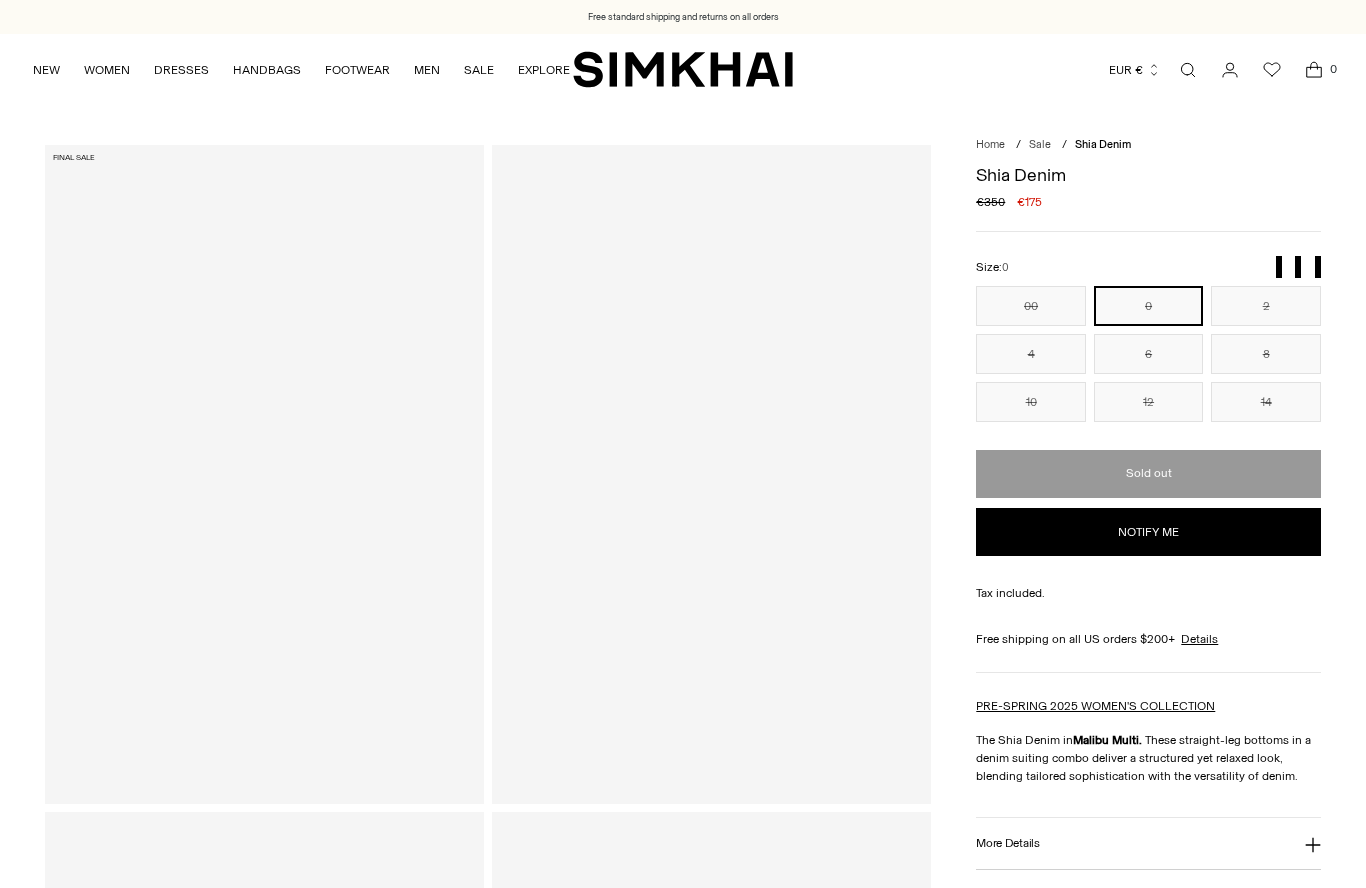 scroll, scrollTop: 0, scrollLeft: 0, axis: both 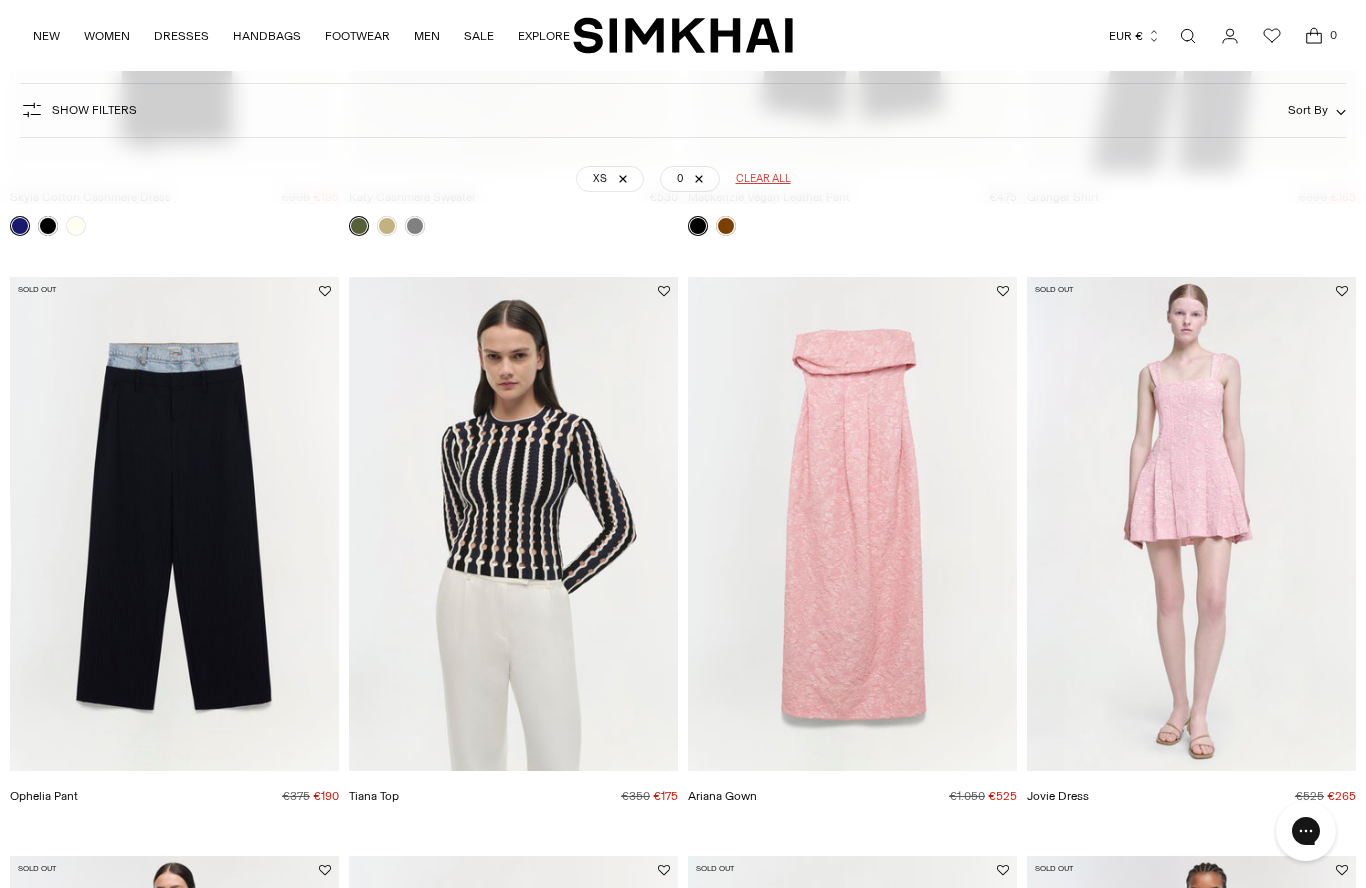 click at bounding box center [174, 524] 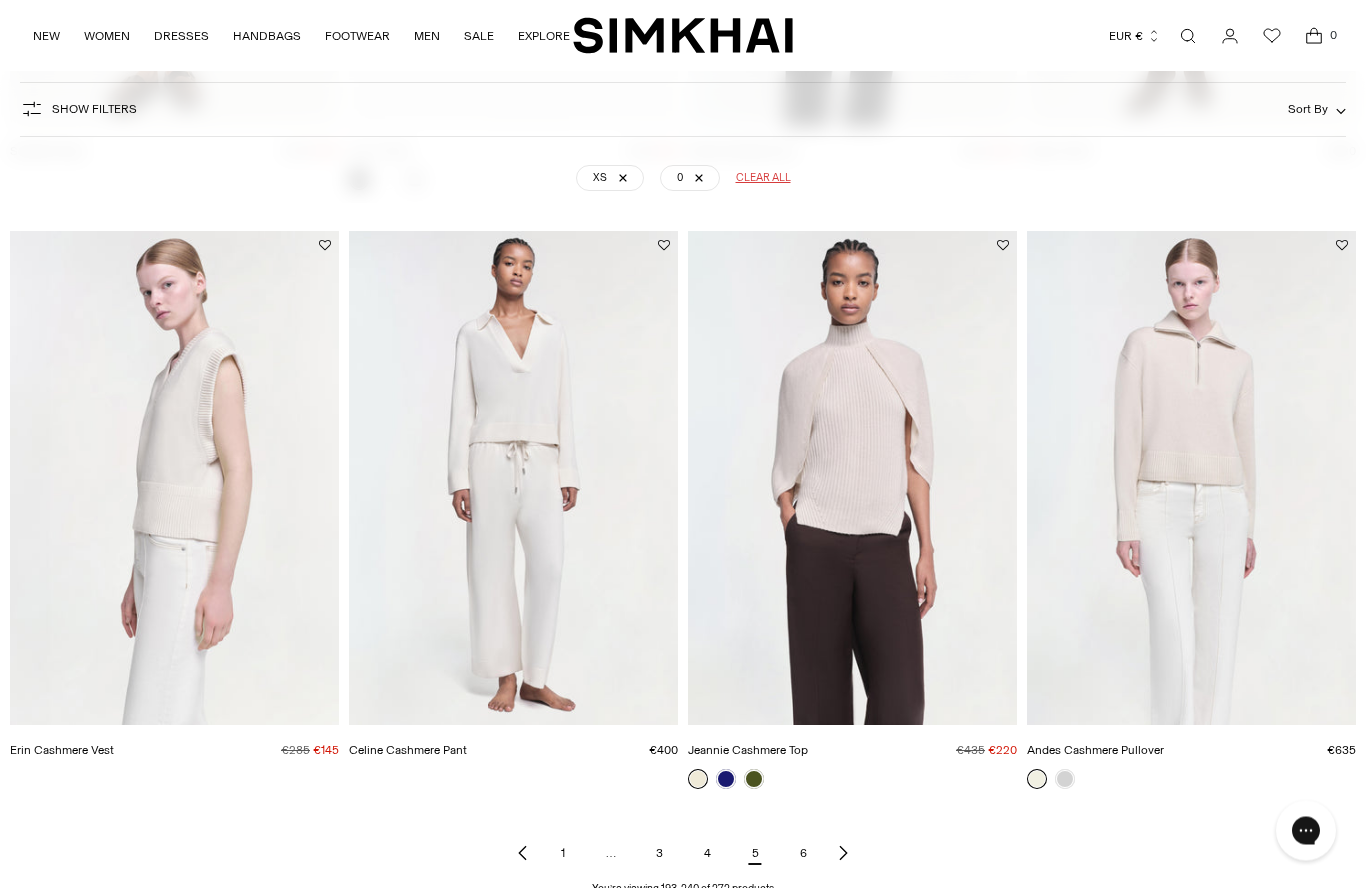 scroll, scrollTop: 6565, scrollLeft: 0, axis: vertical 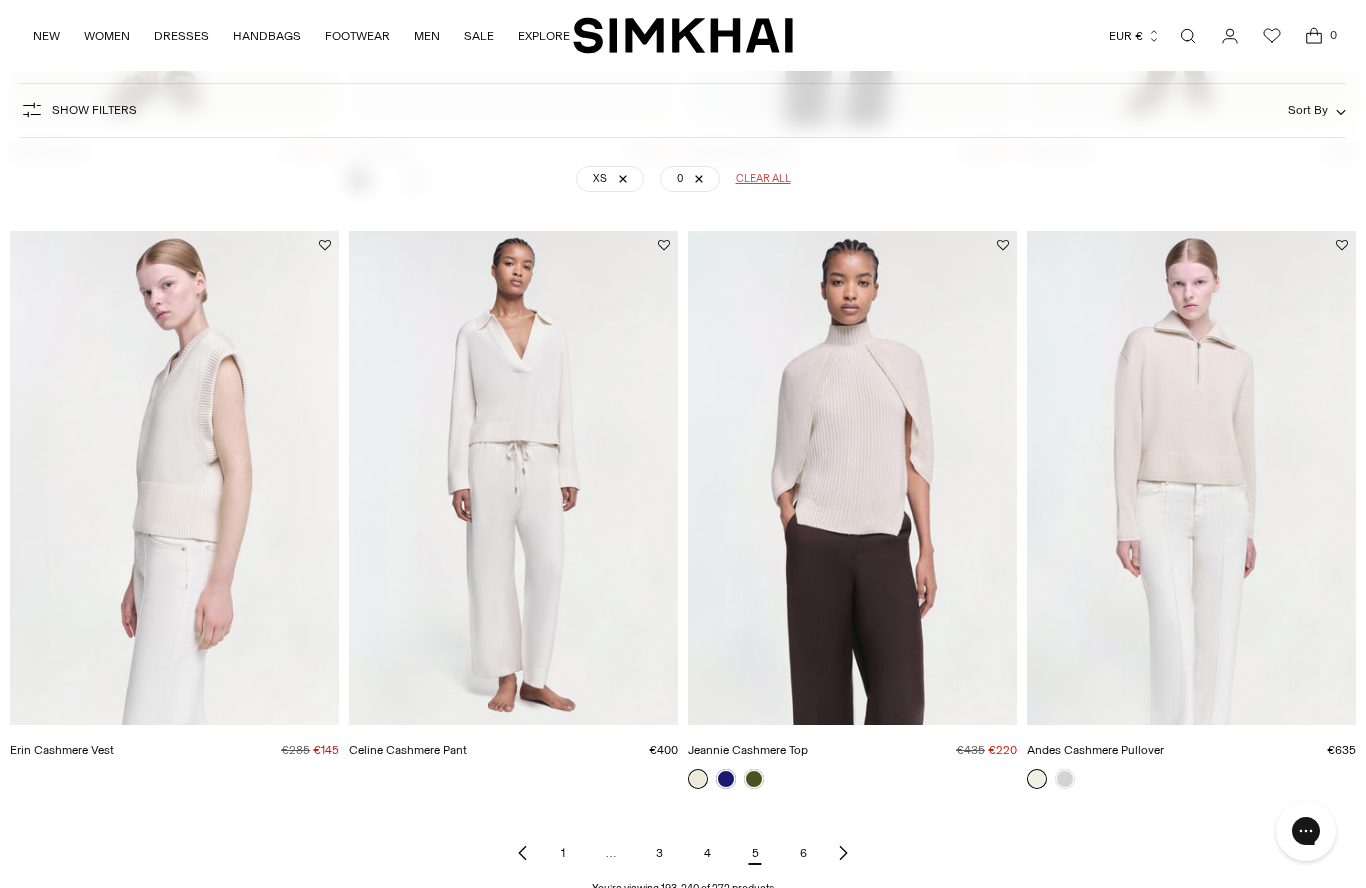 click on "6" at bounding box center [803, 853] 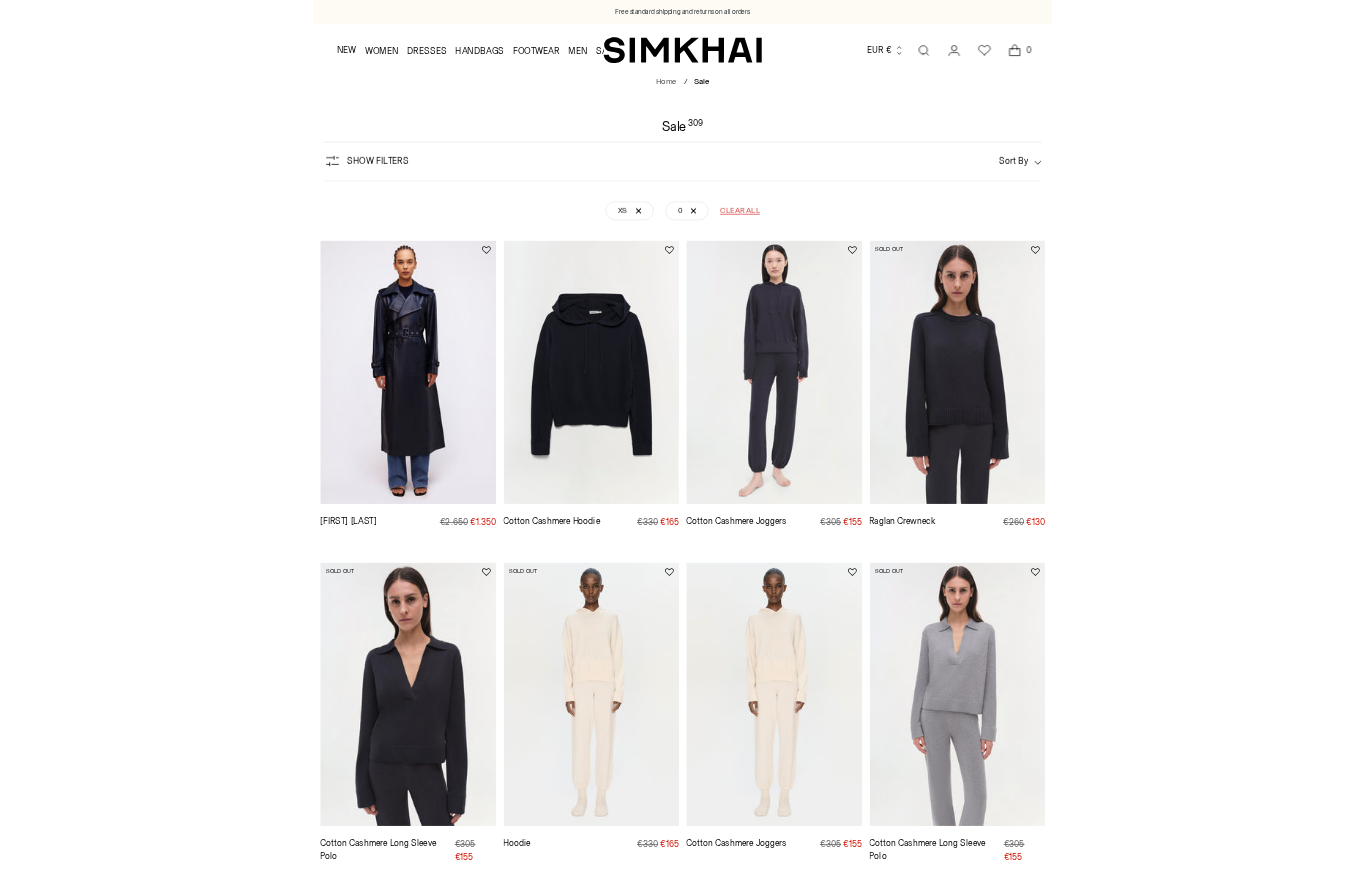 scroll, scrollTop: 0, scrollLeft: 0, axis: both 